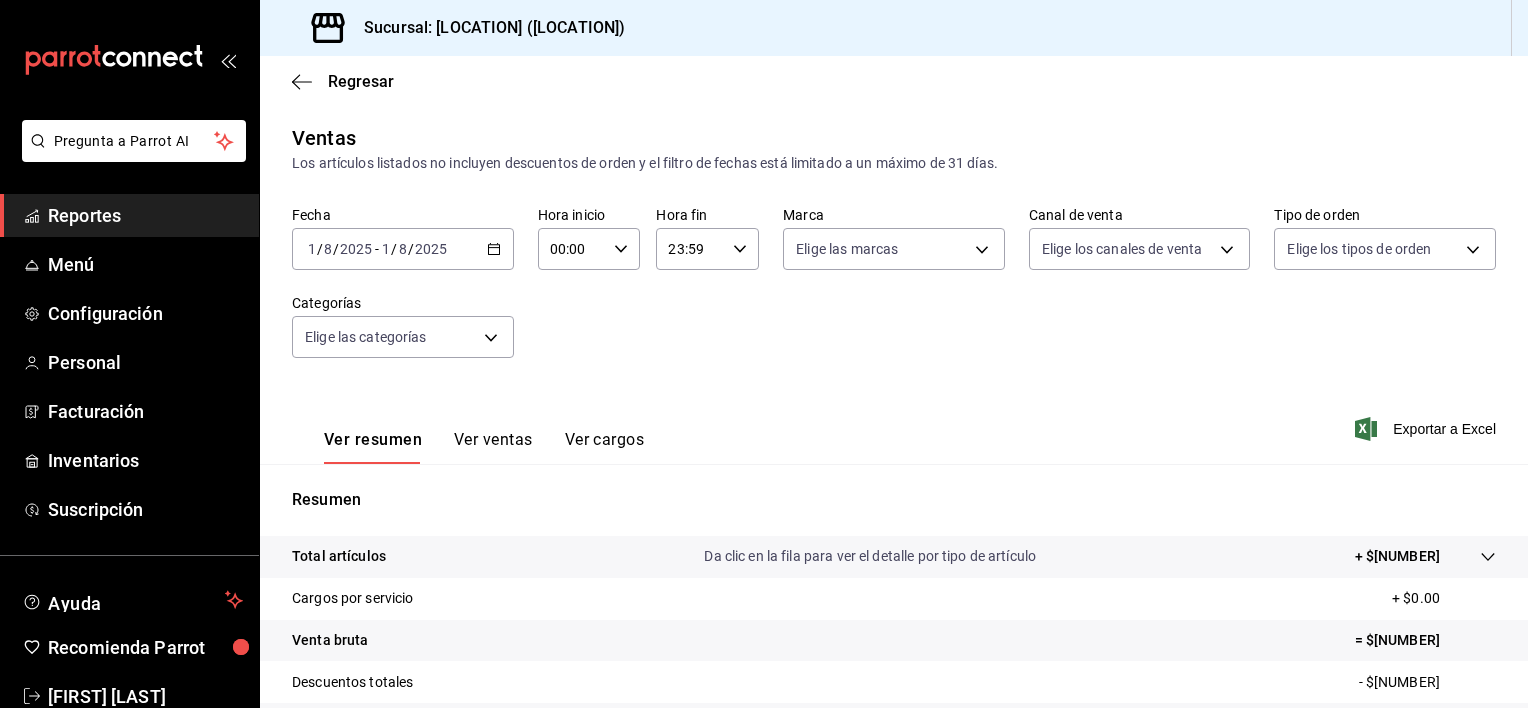 scroll, scrollTop: 0, scrollLeft: 0, axis: both 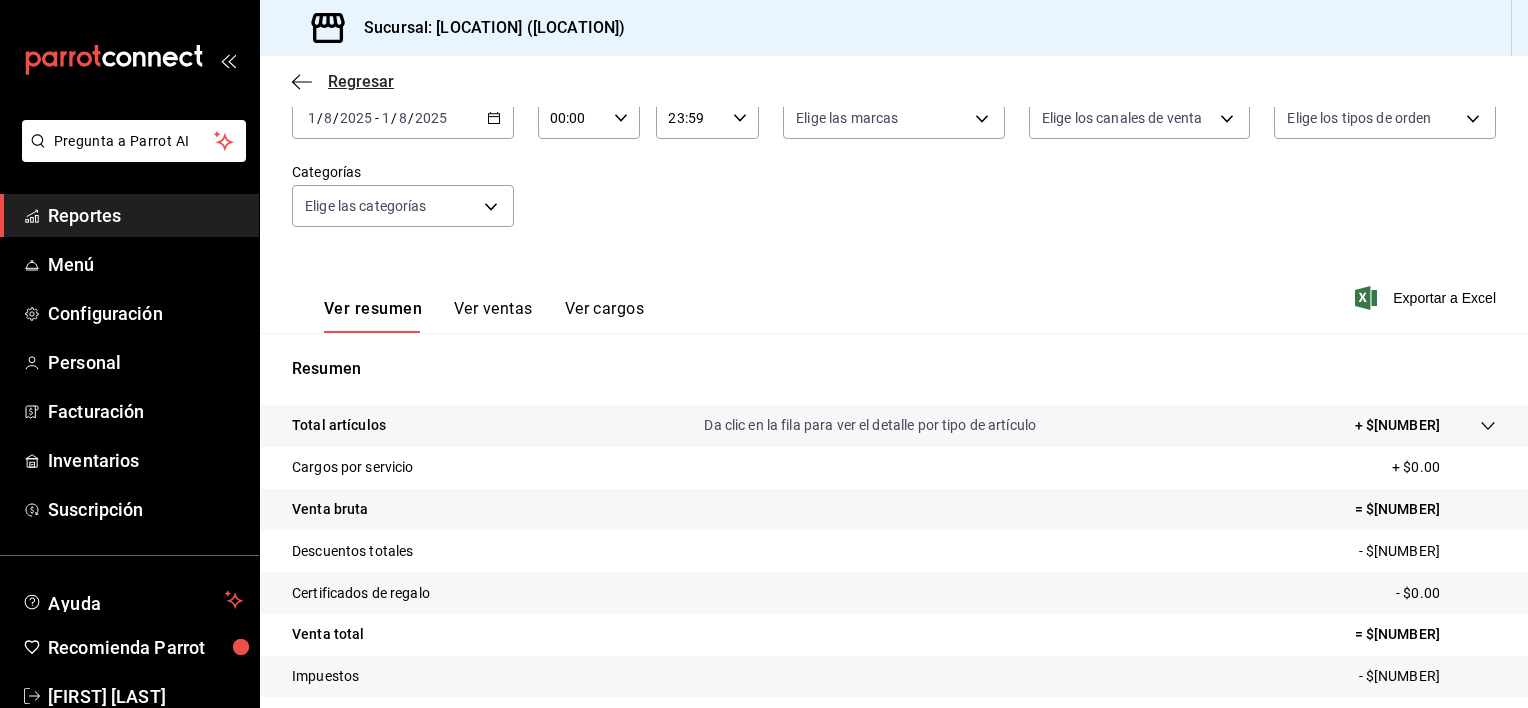 click 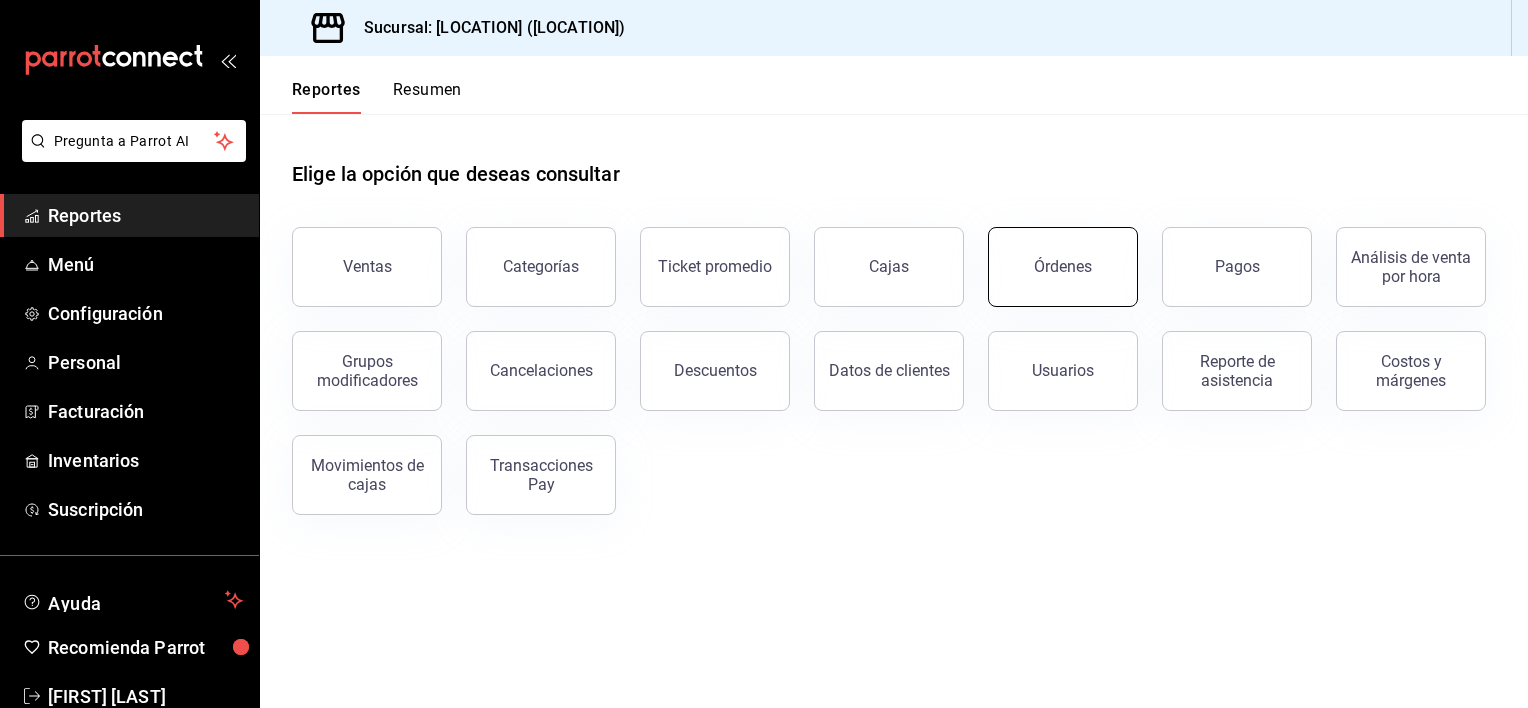 click on "Órdenes" at bounding box center (1063, 267) 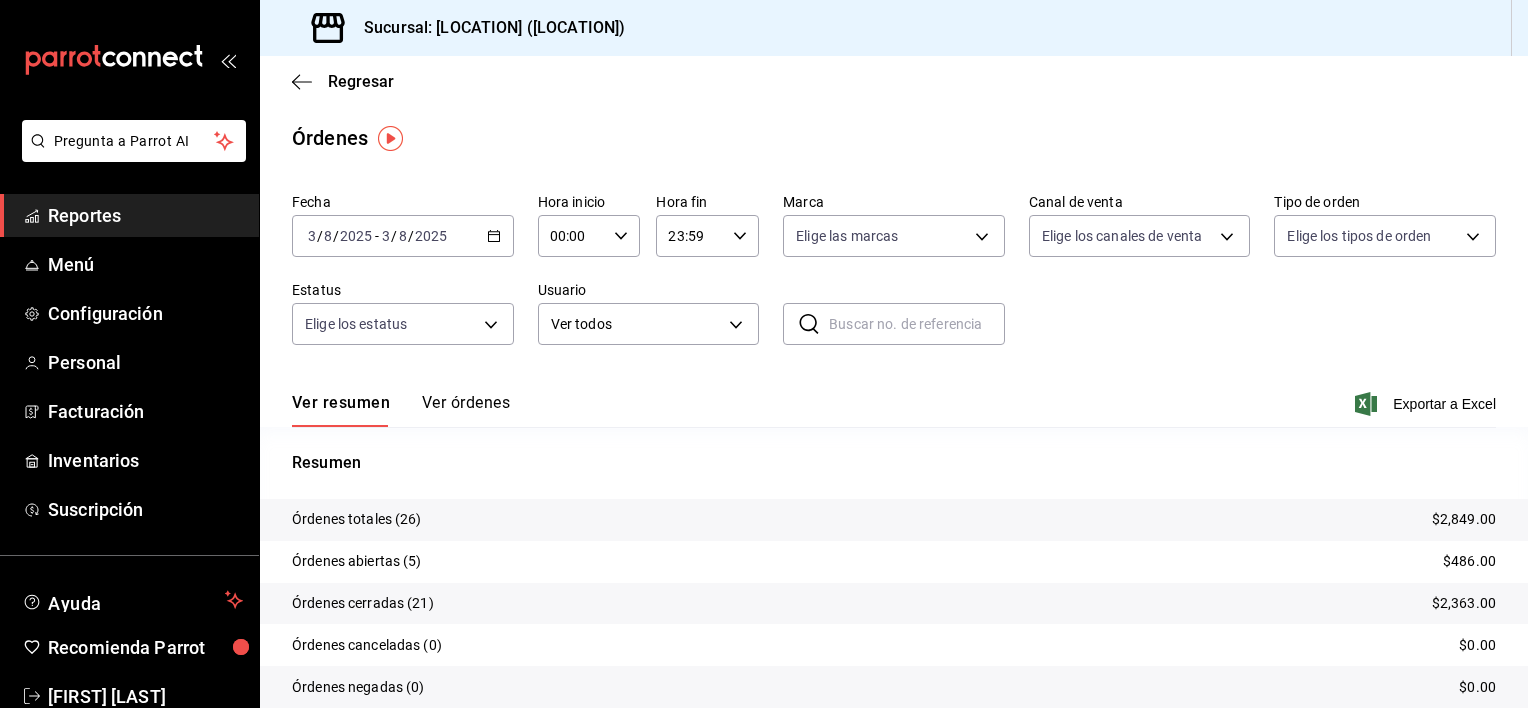 click 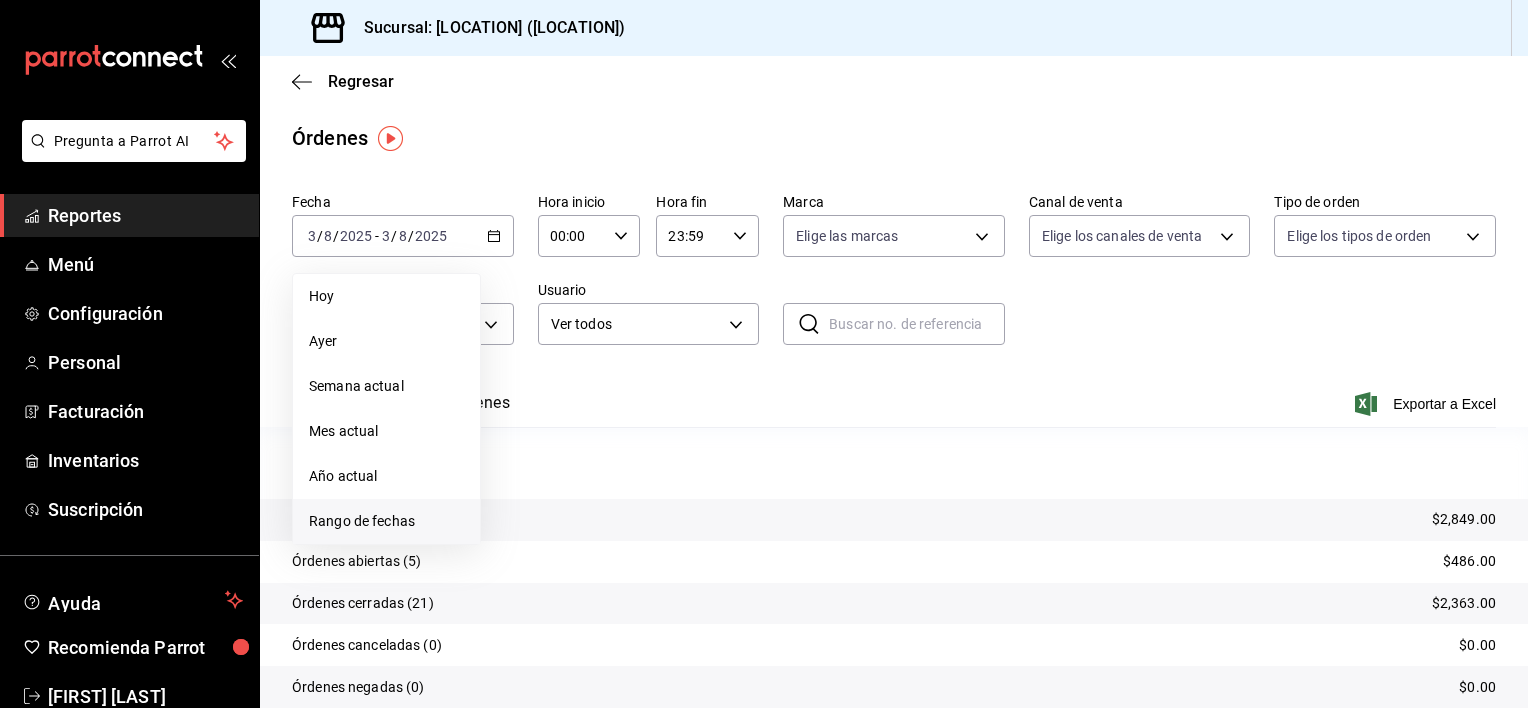 click on "Rango de fechas" at bounding box center [386, 521] 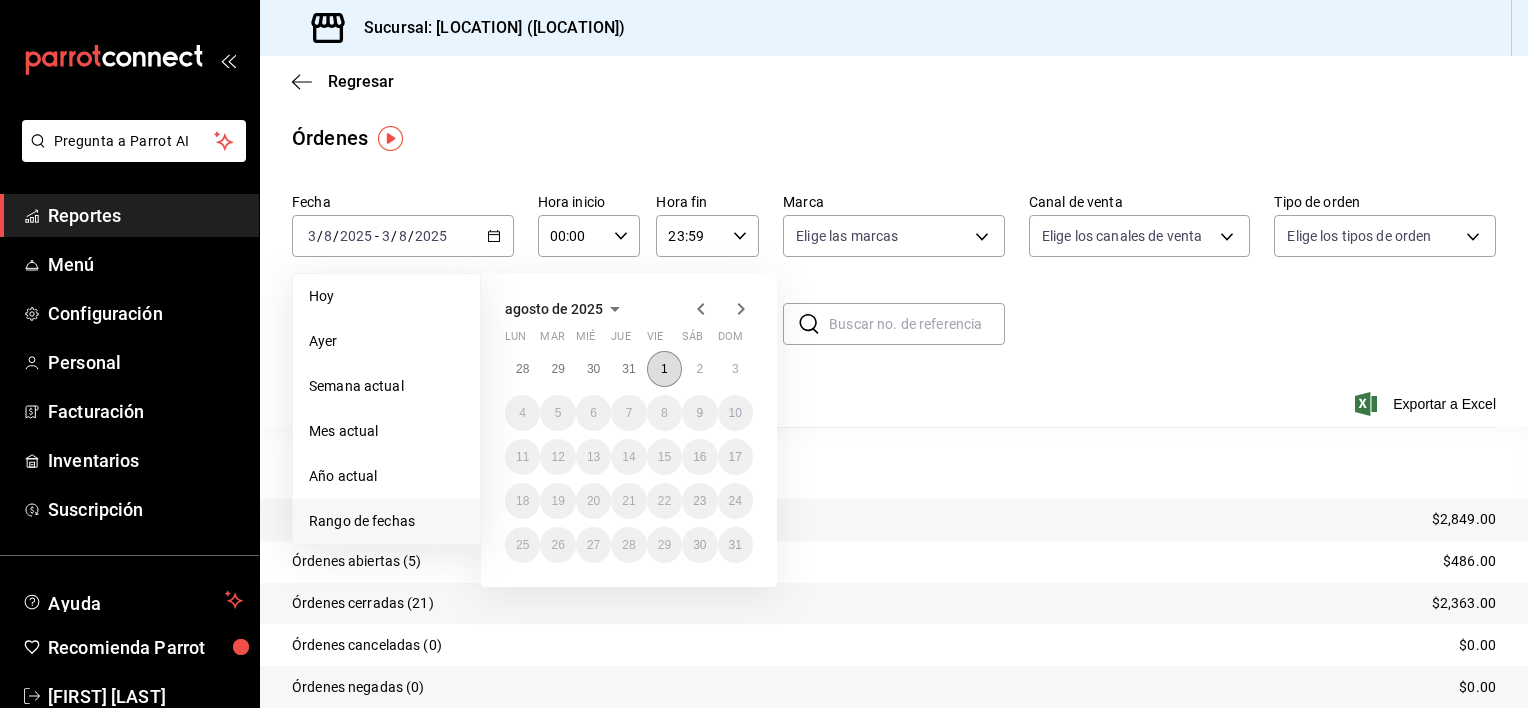 click on "1" at bounding box center (664, 369) 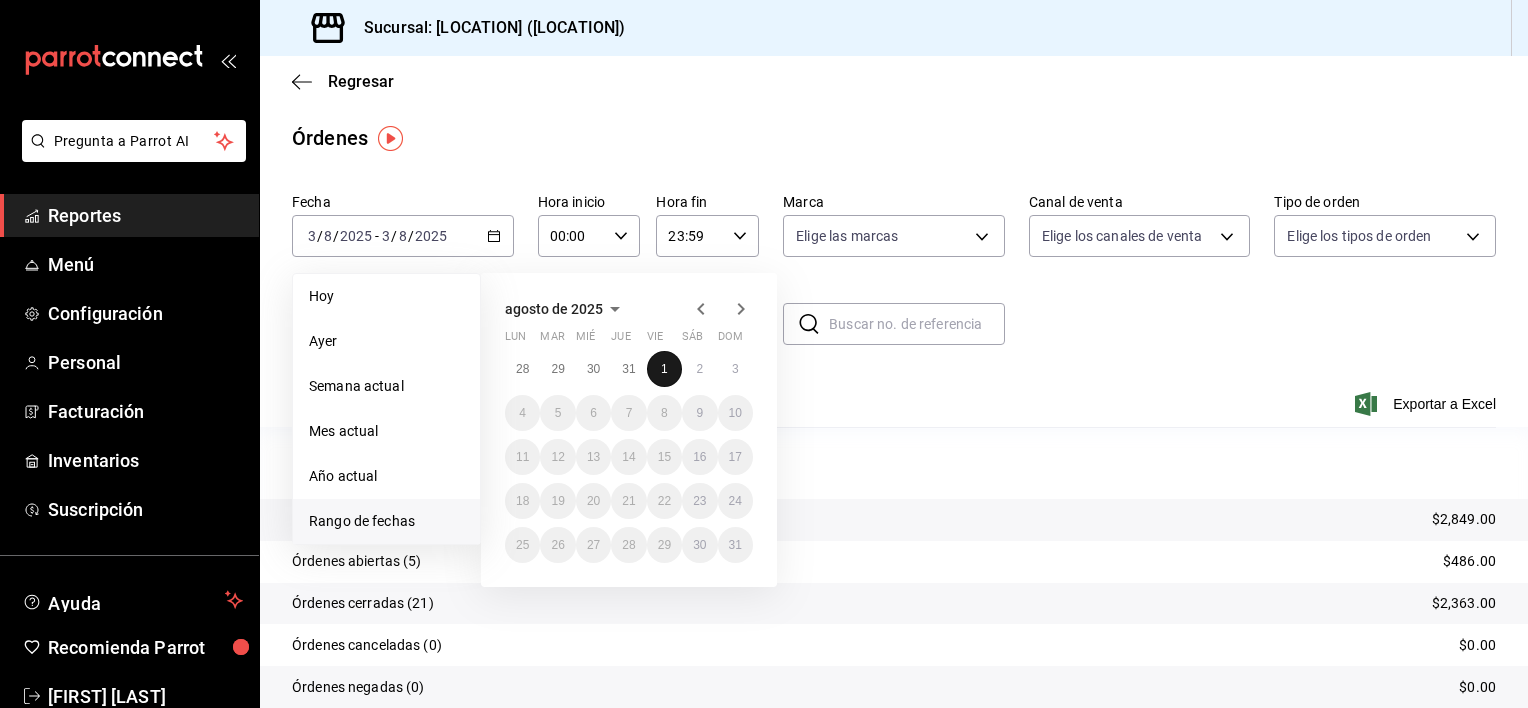 click on "1" at bounding box center (664, 369) 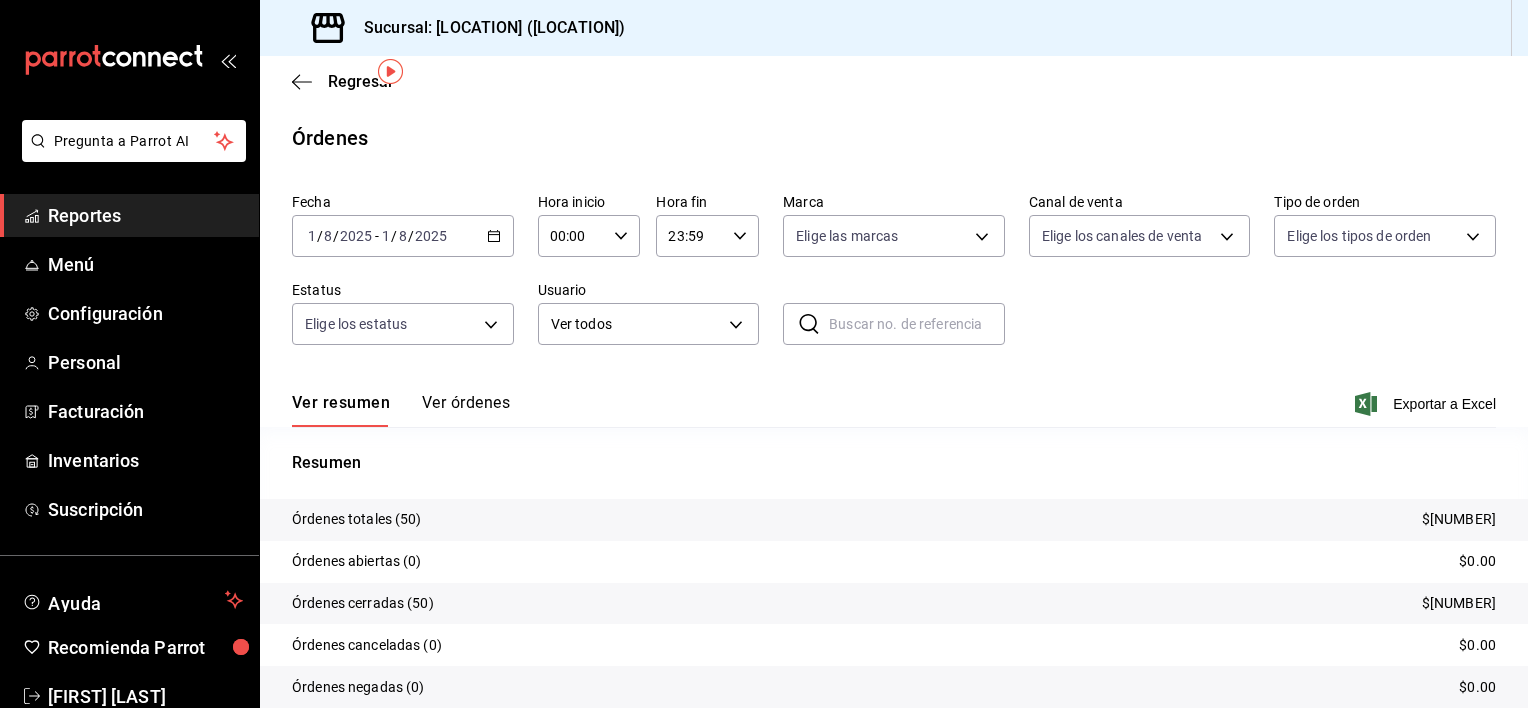 scroll, scrollTop: 77, scrollLeft: 0, axis: vertical 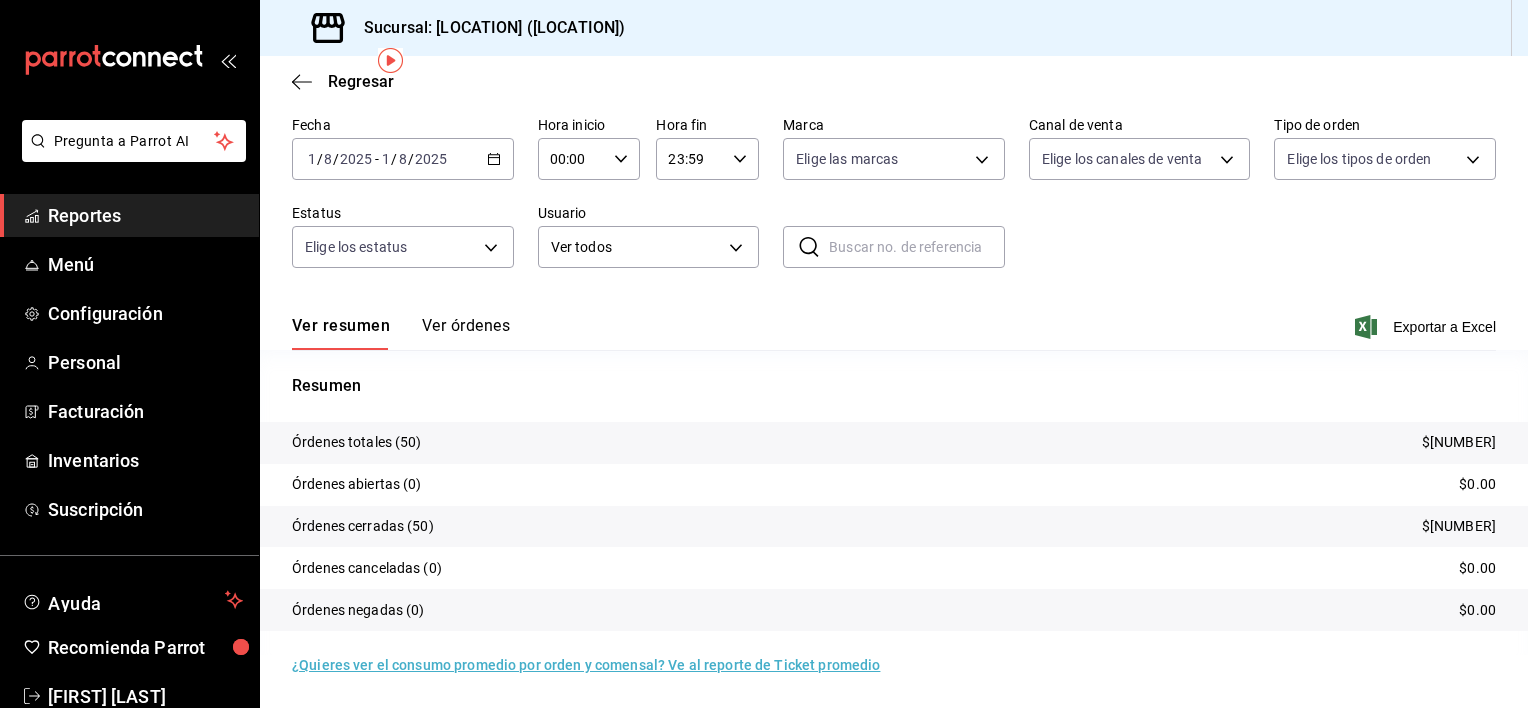 click 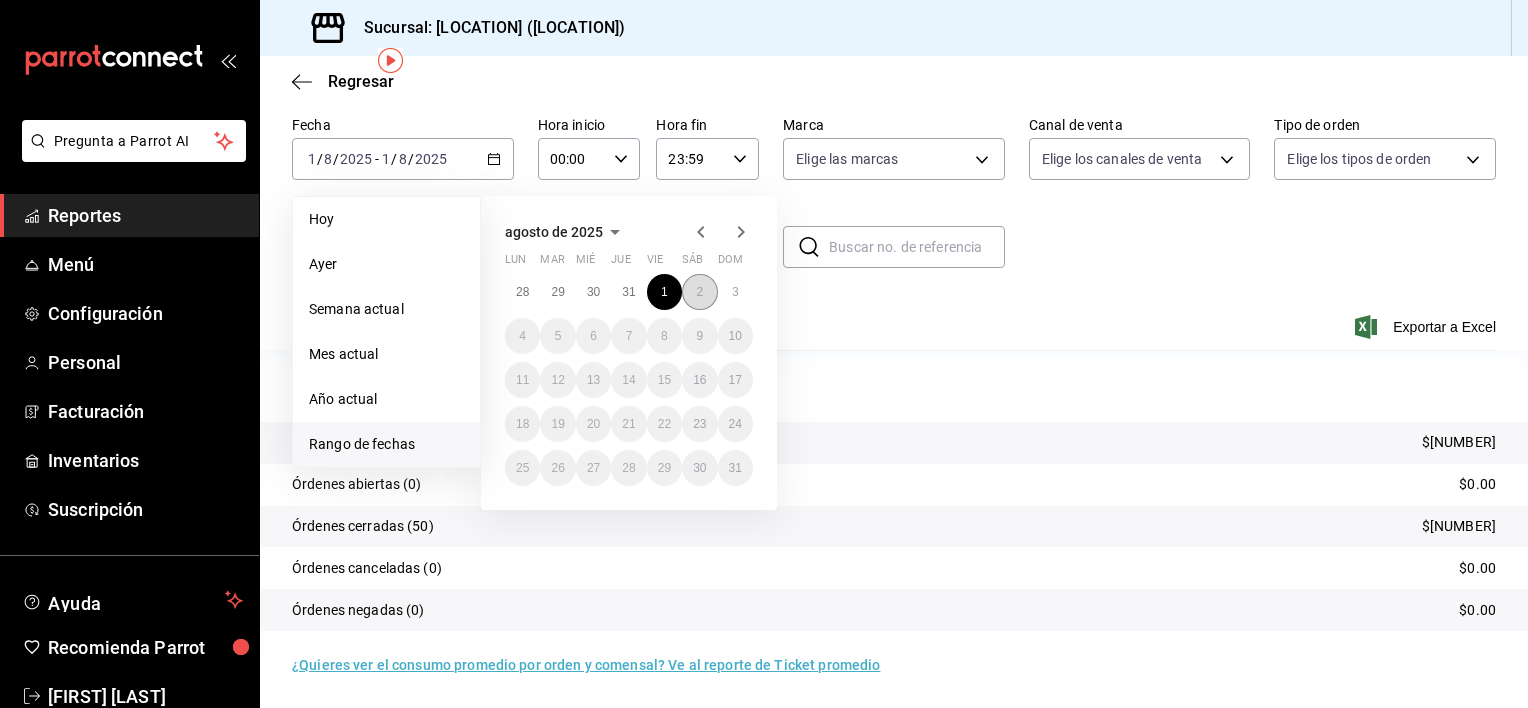 click on "2" at bounding box center [699, 292] 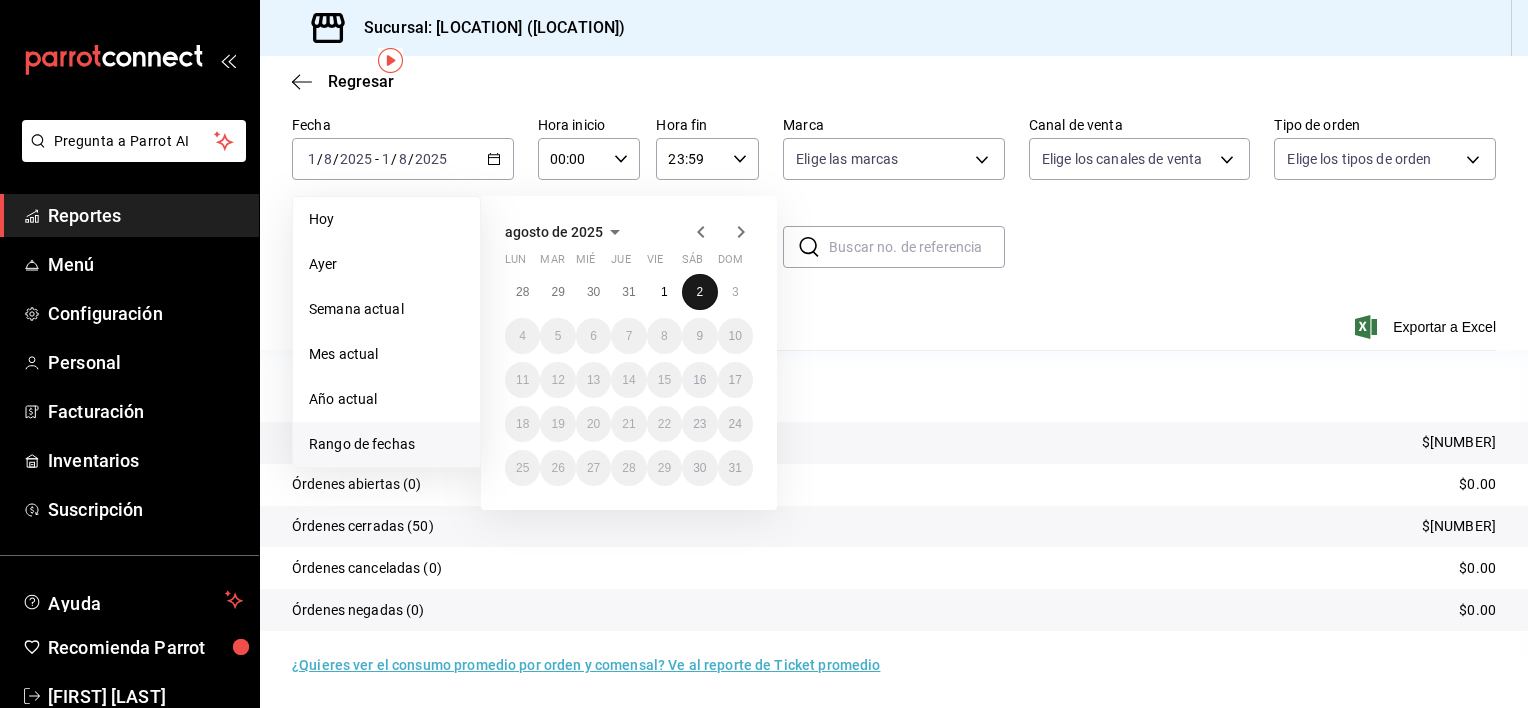 click on "2" at bounding box center (699, 292) 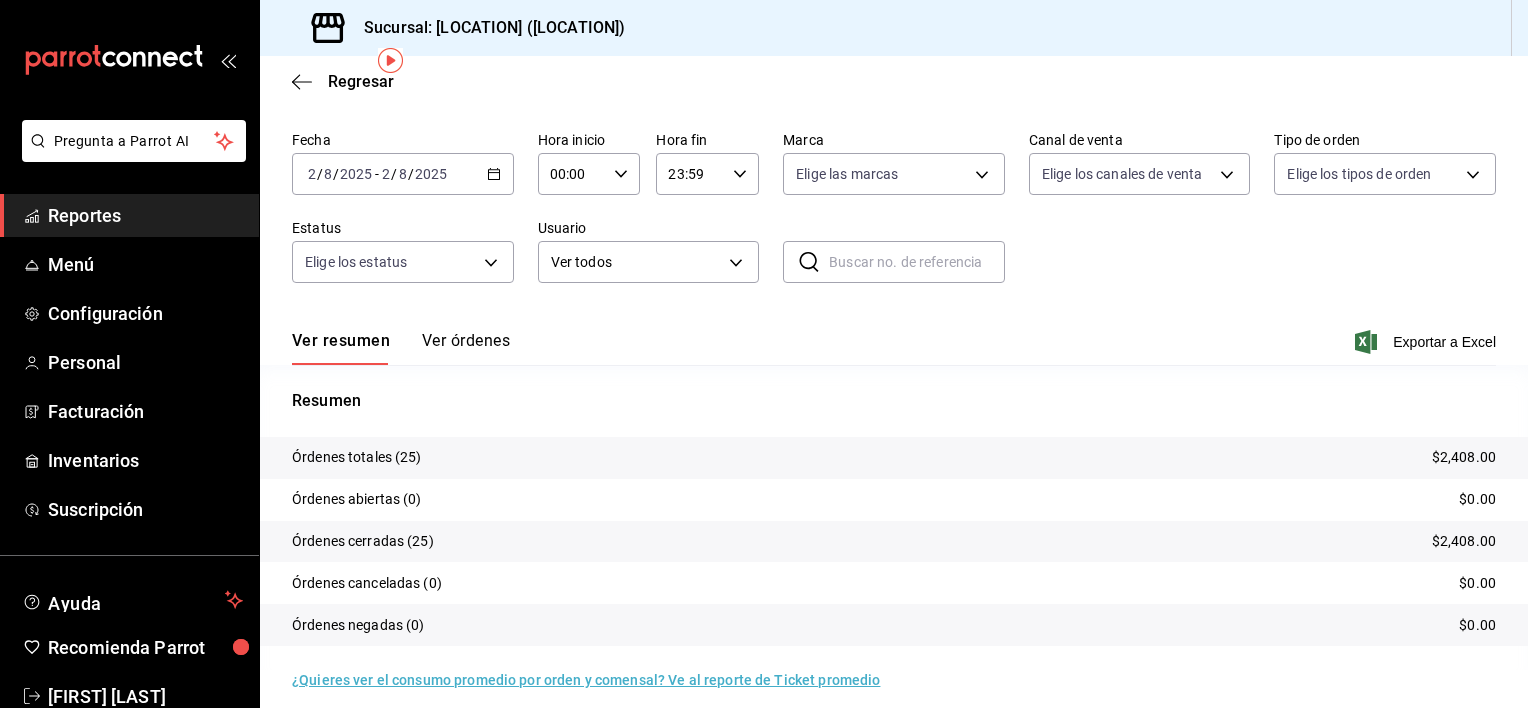 scroll, scrollTop: 77, scrollLeft: 0, axis: vertical 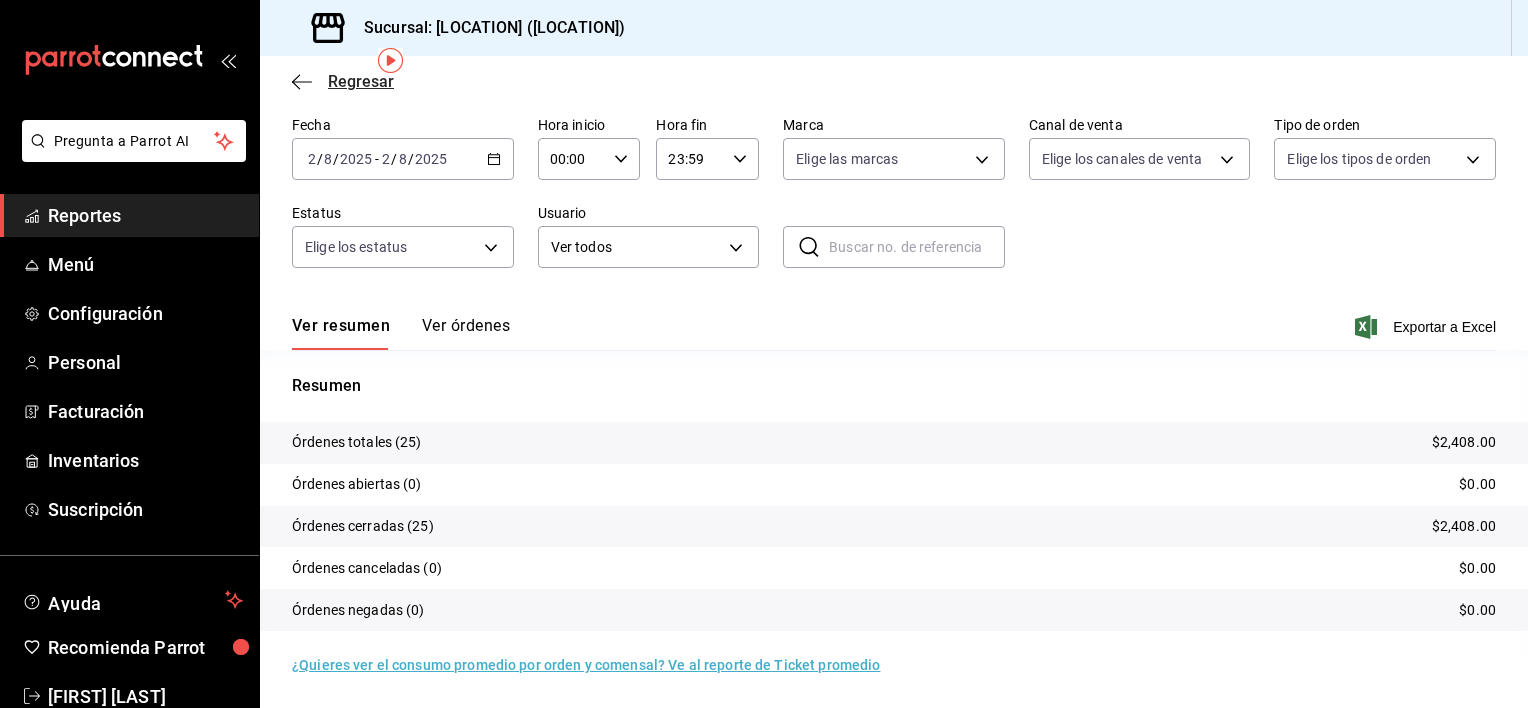 click 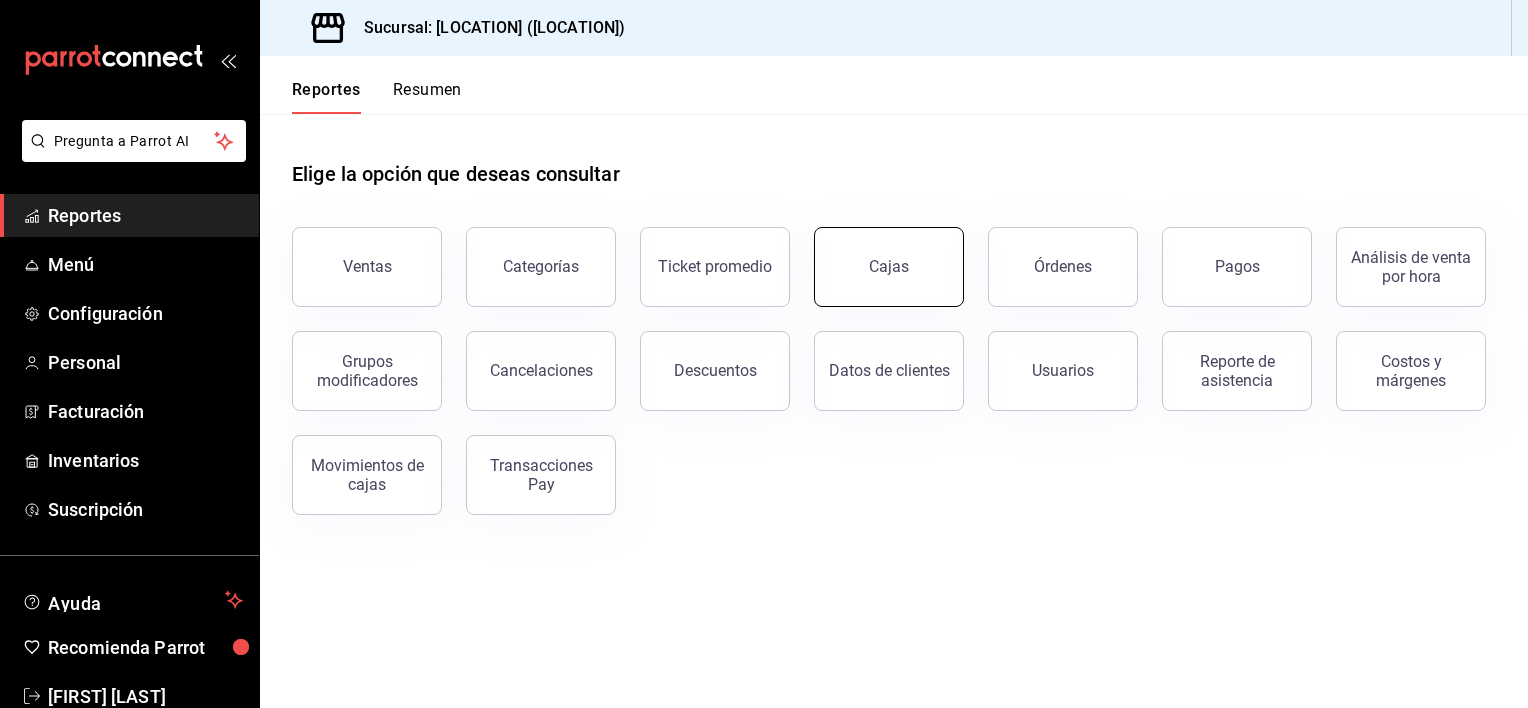 click on "Cajas" at bounding box center (889, 267) 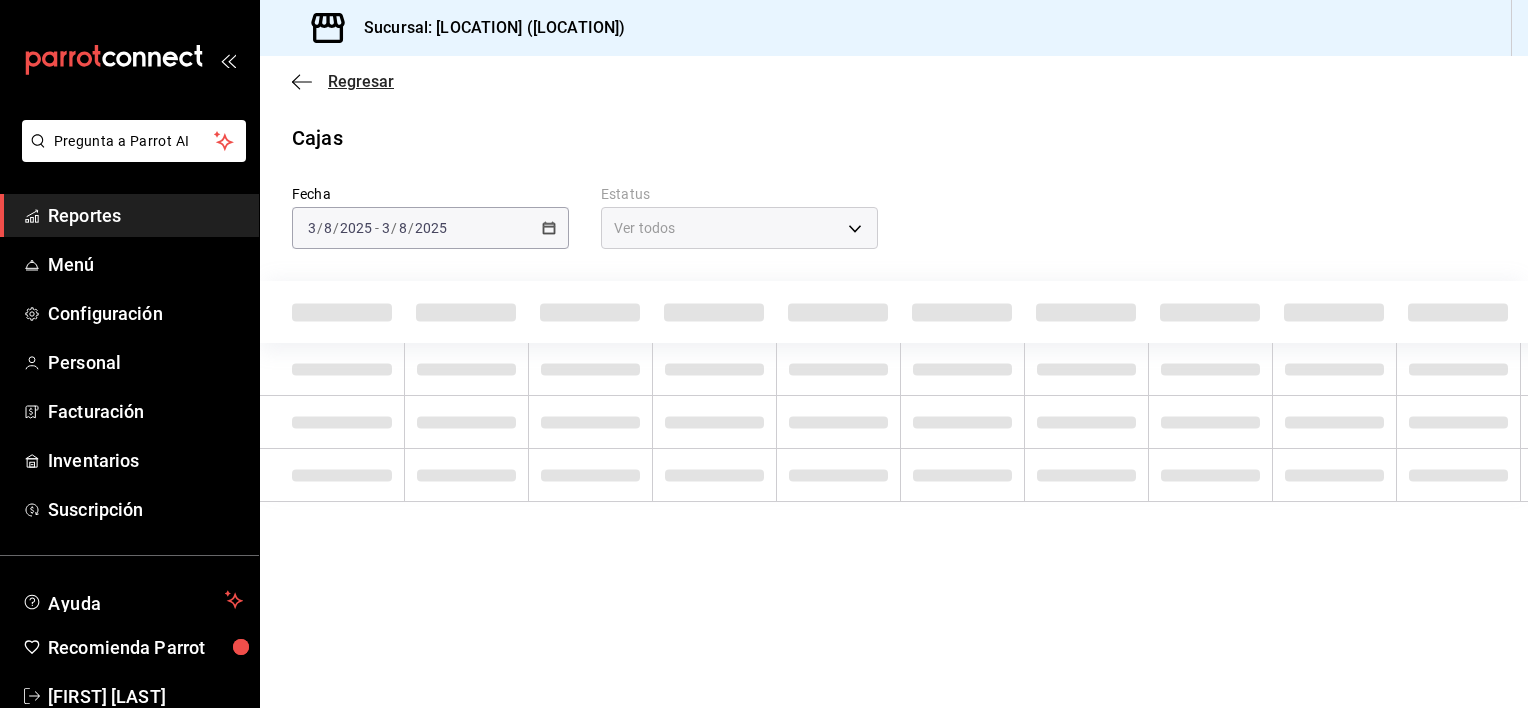 click 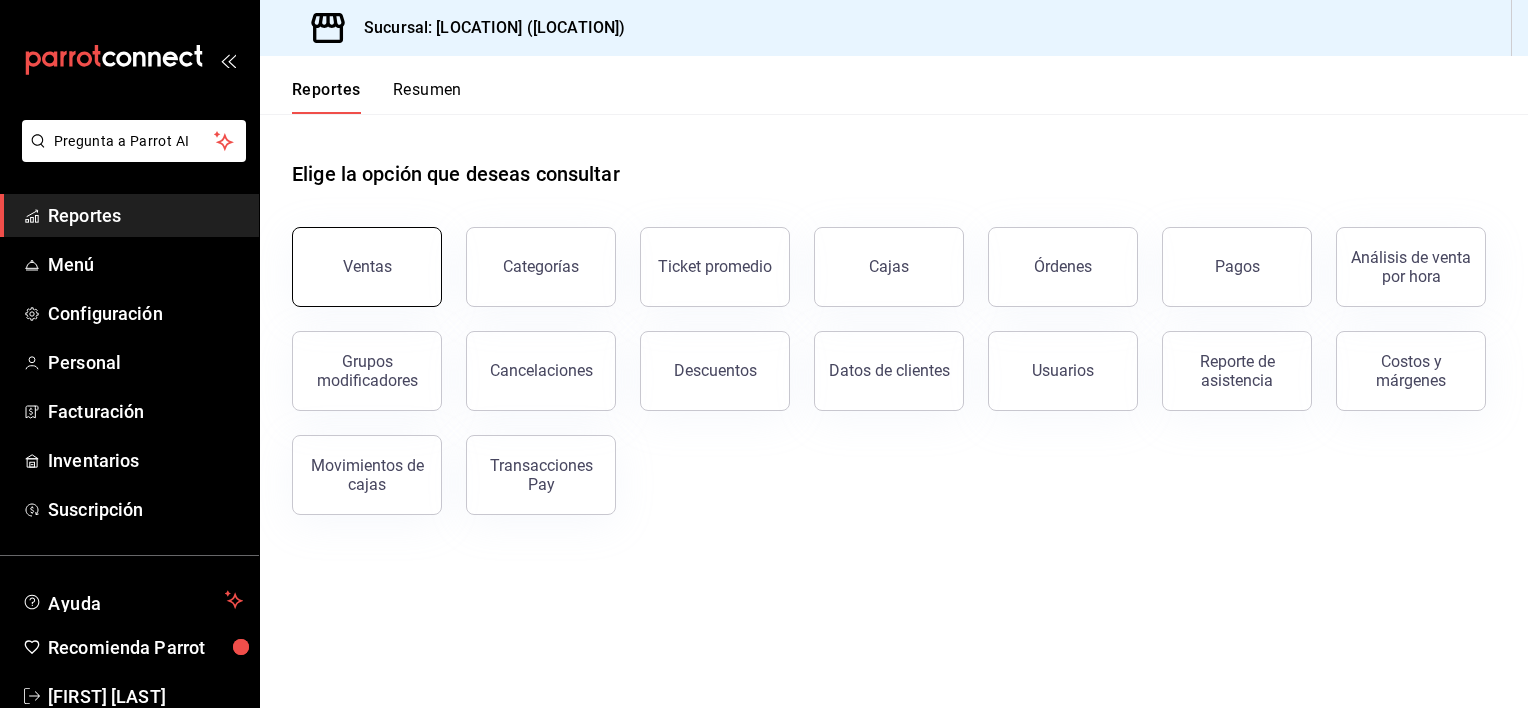 click on "Ventas" at bounding box center [367, 266] 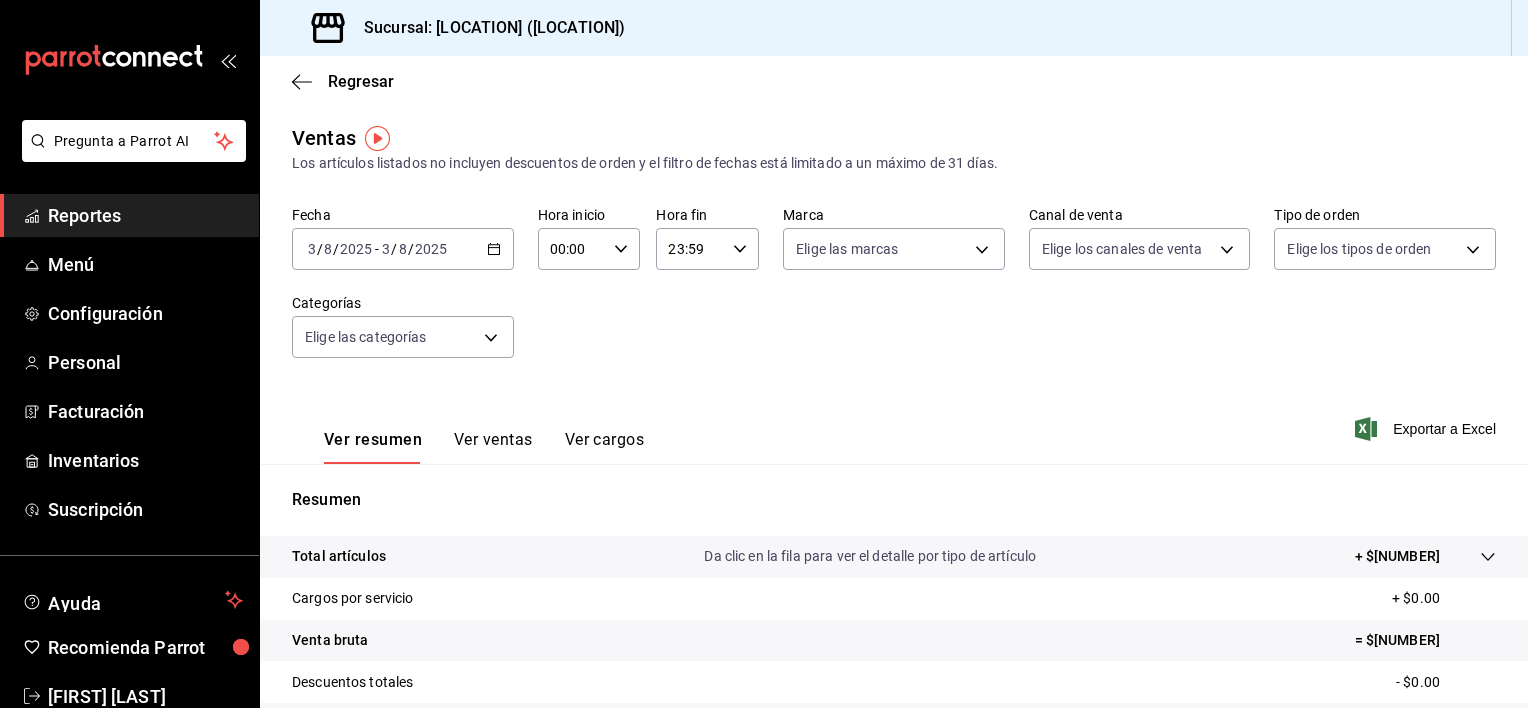 click 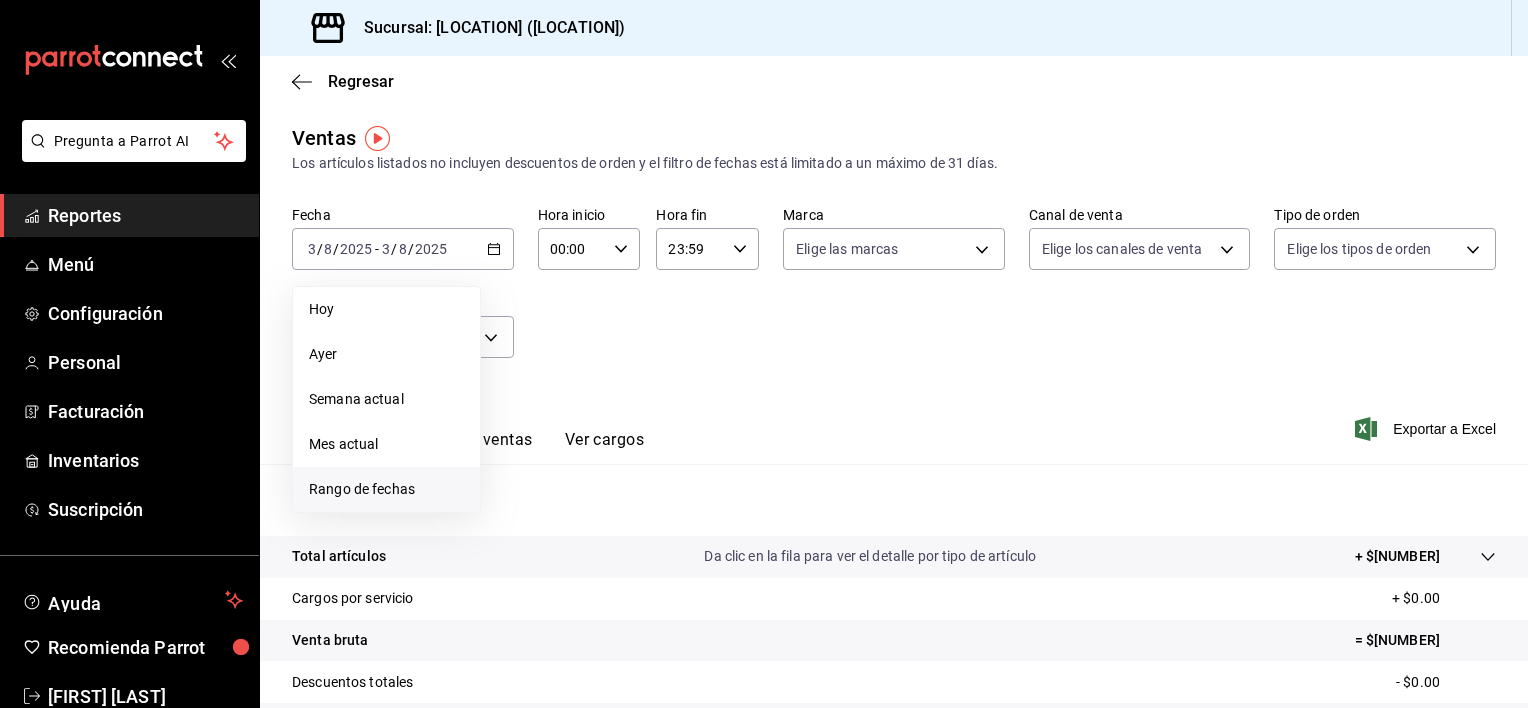 click on "Rango de fechas" at bounding box center [386, 489] 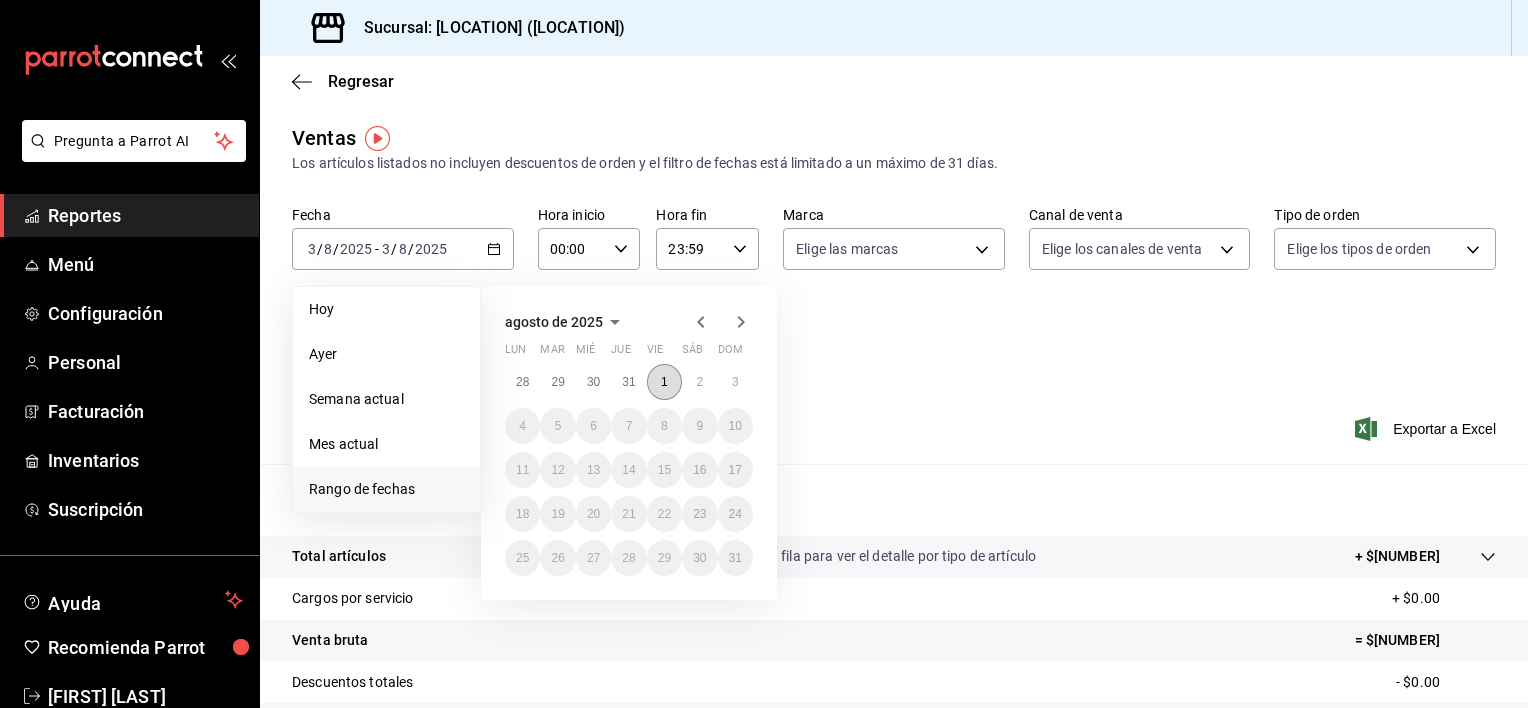 click on "1" at bounding box center [664, 382] 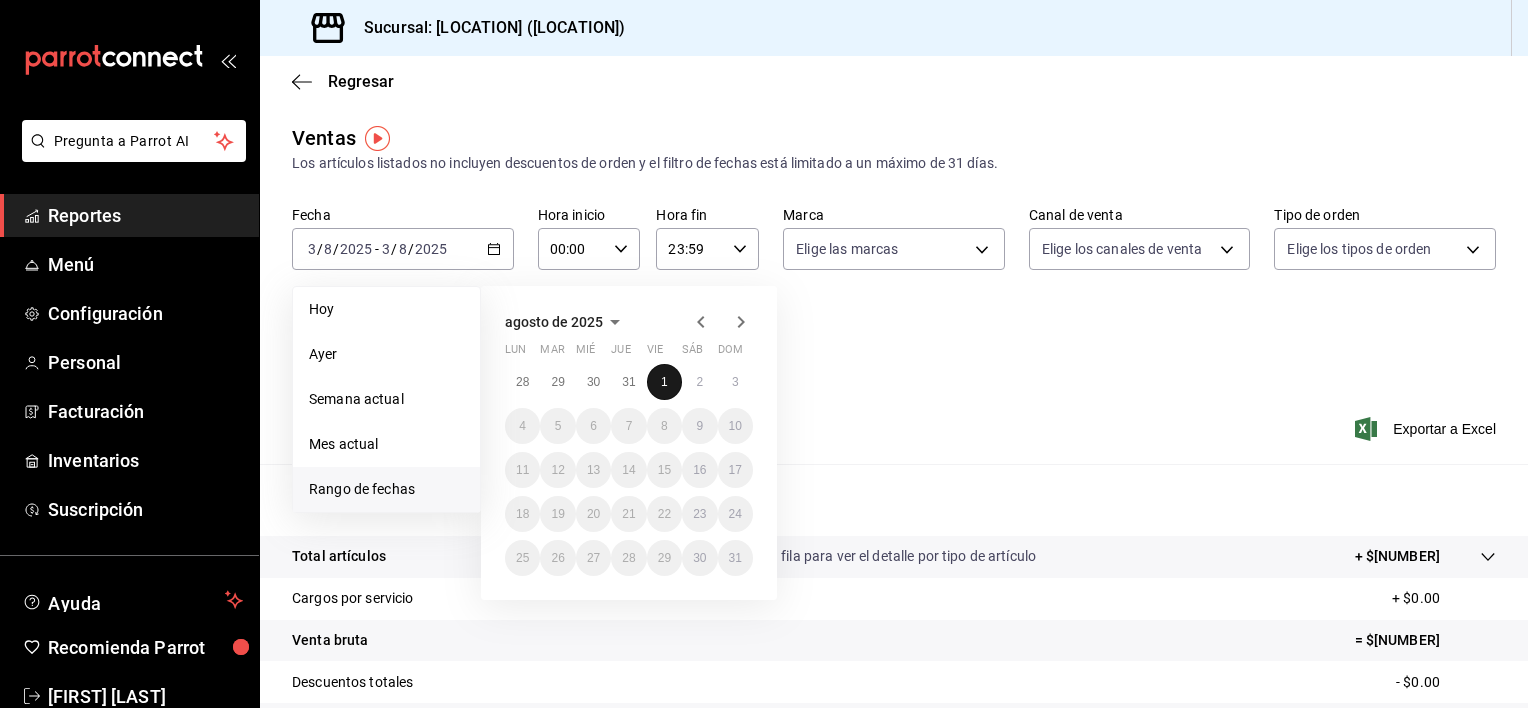 click on "1" at bounding box center [664, 382] 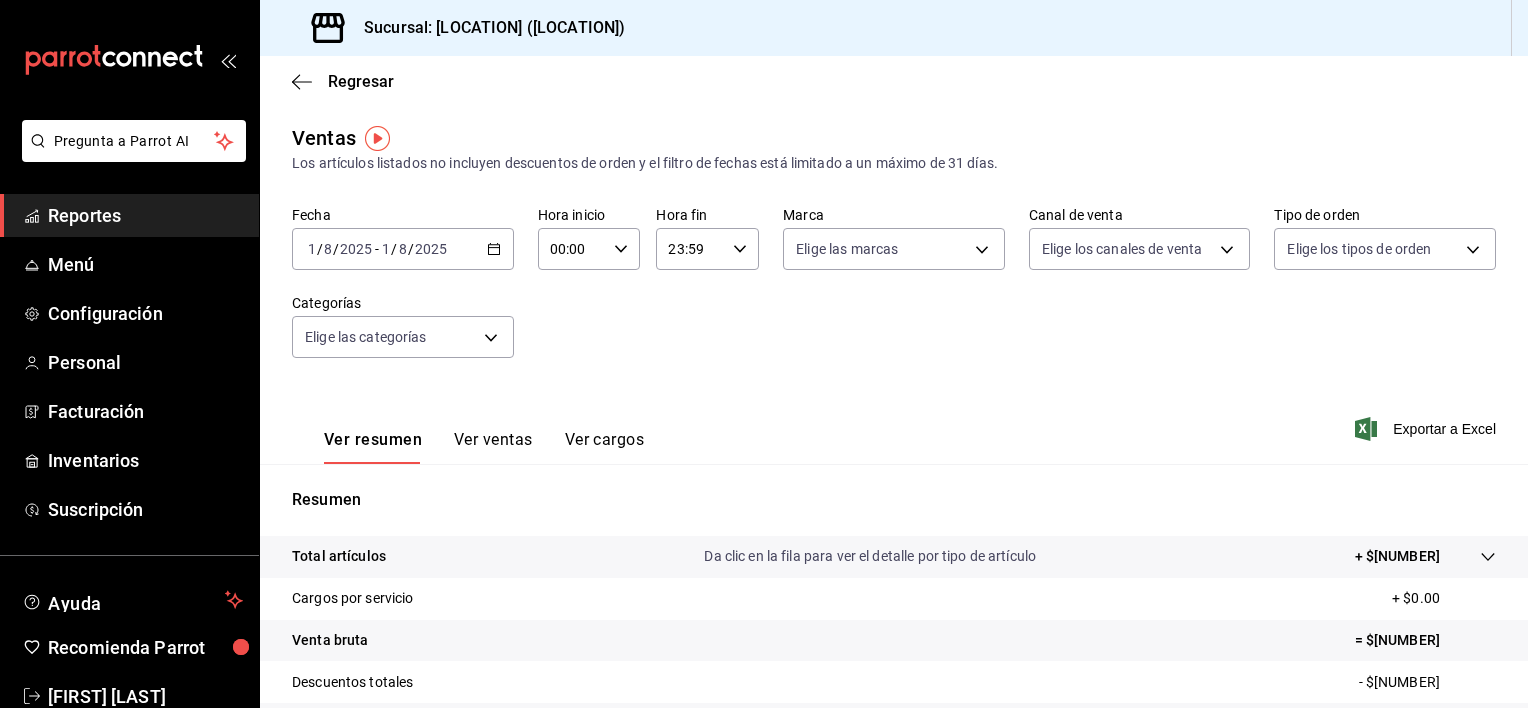 click 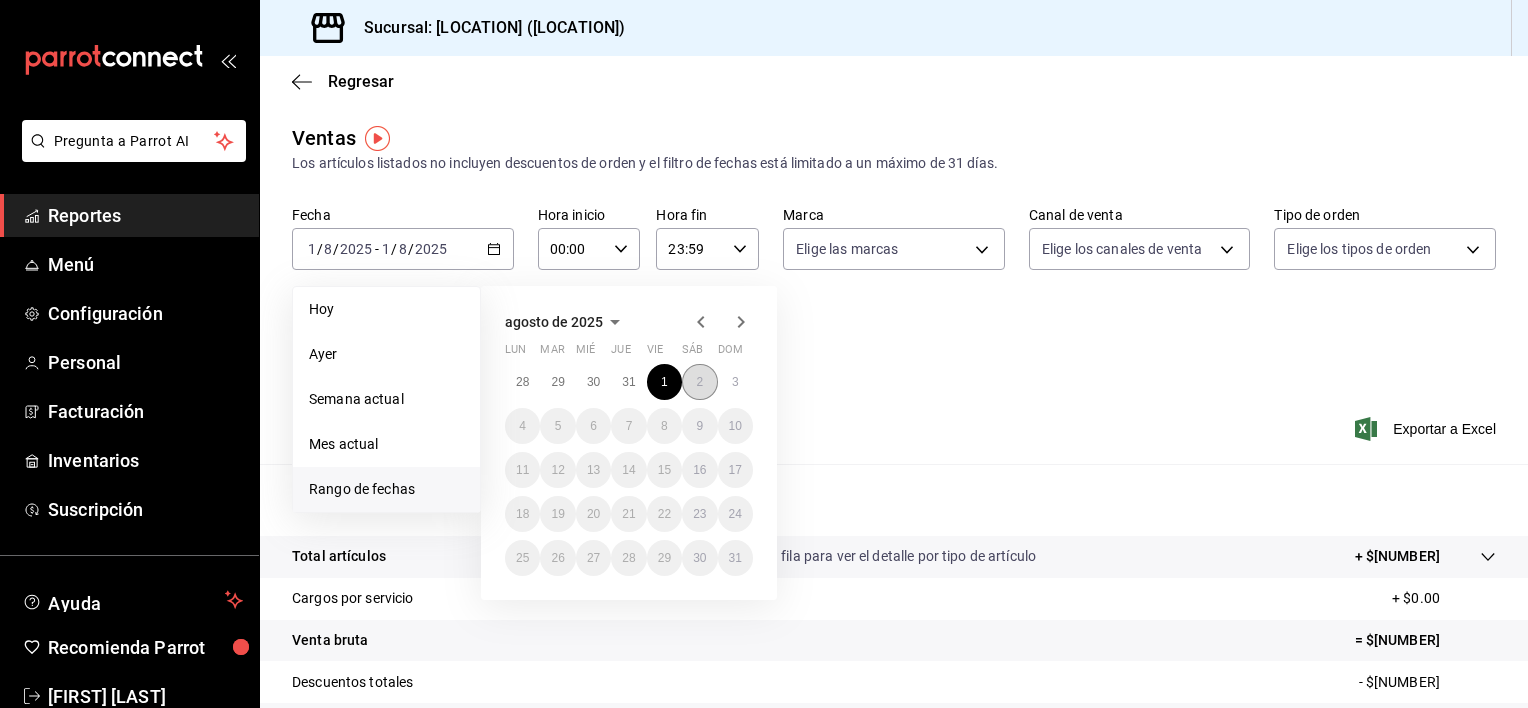 click on "2" at bounding box center [699, 382] 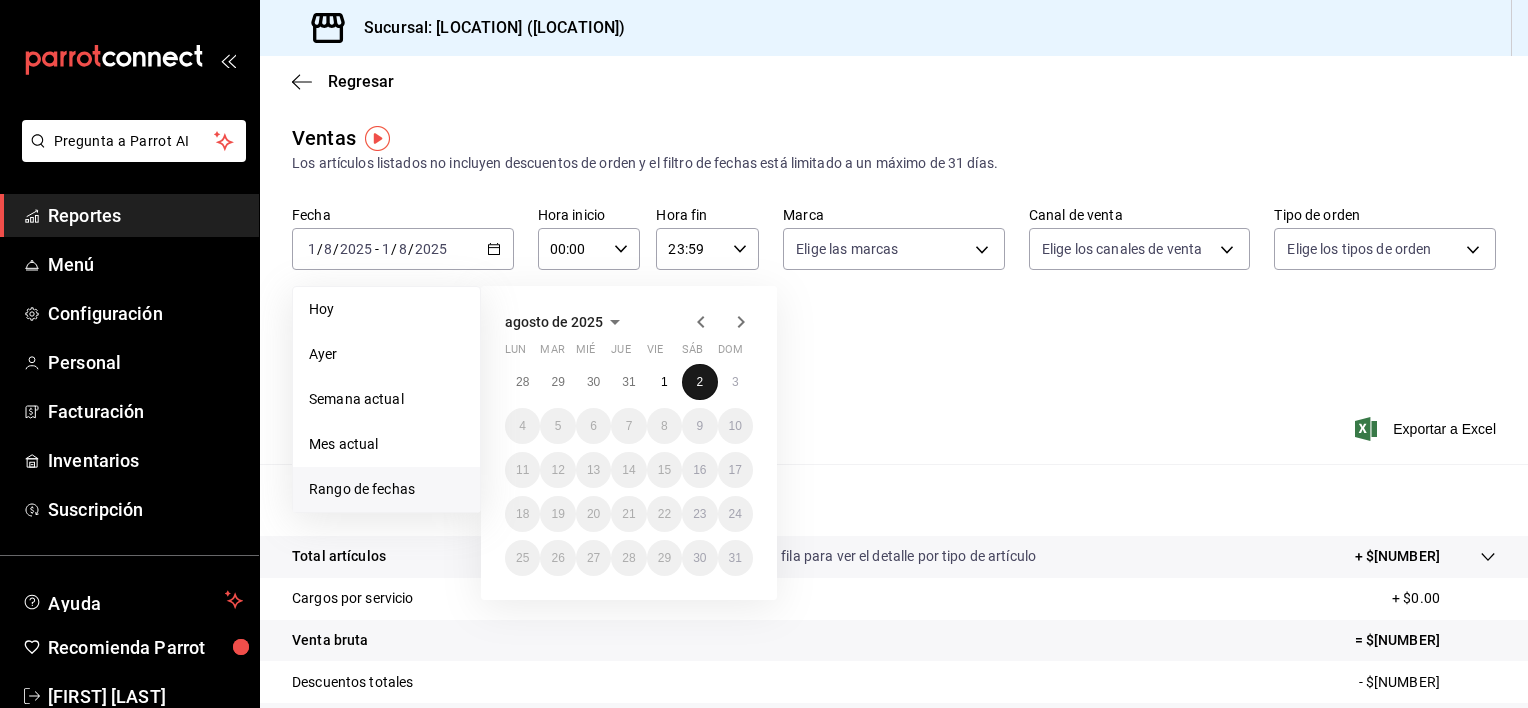 click on "2" at bounding box center [699, 382] 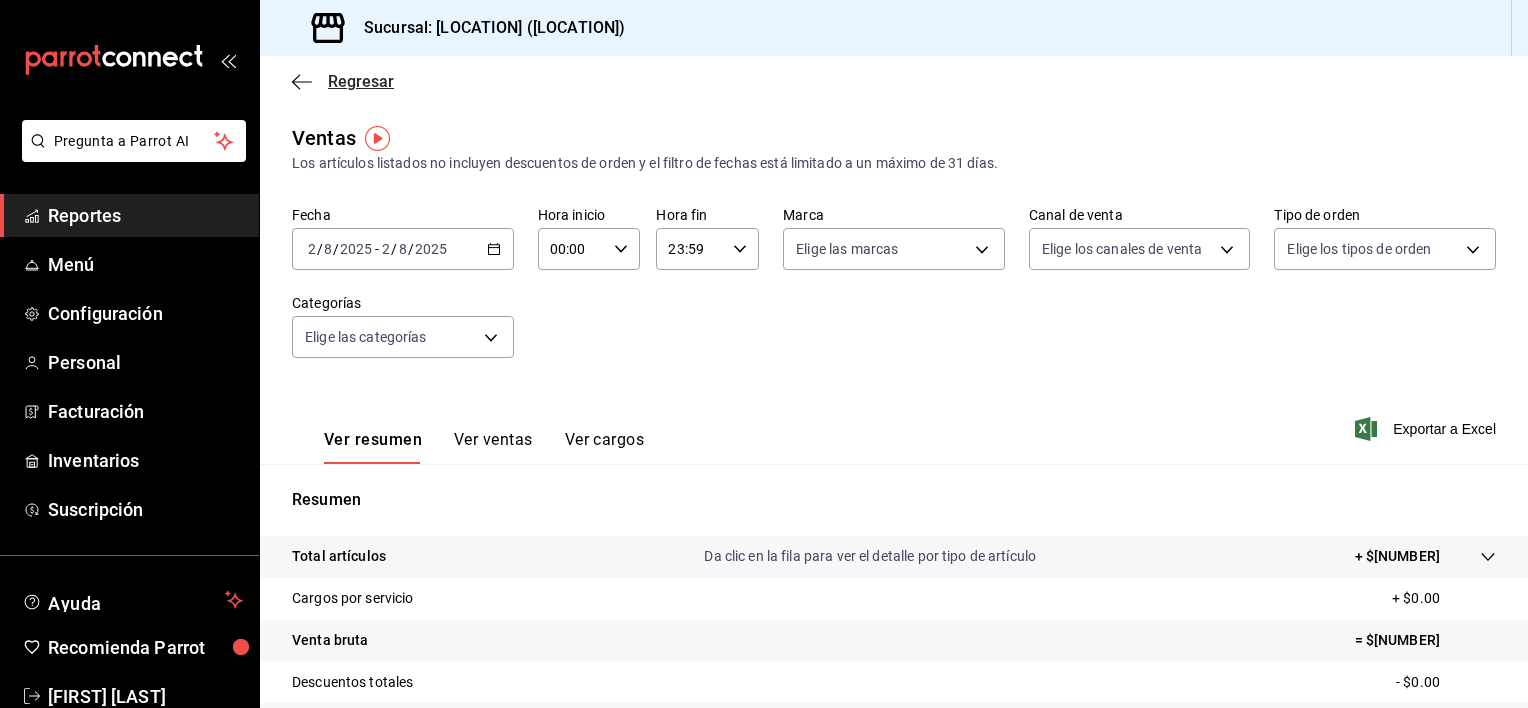click 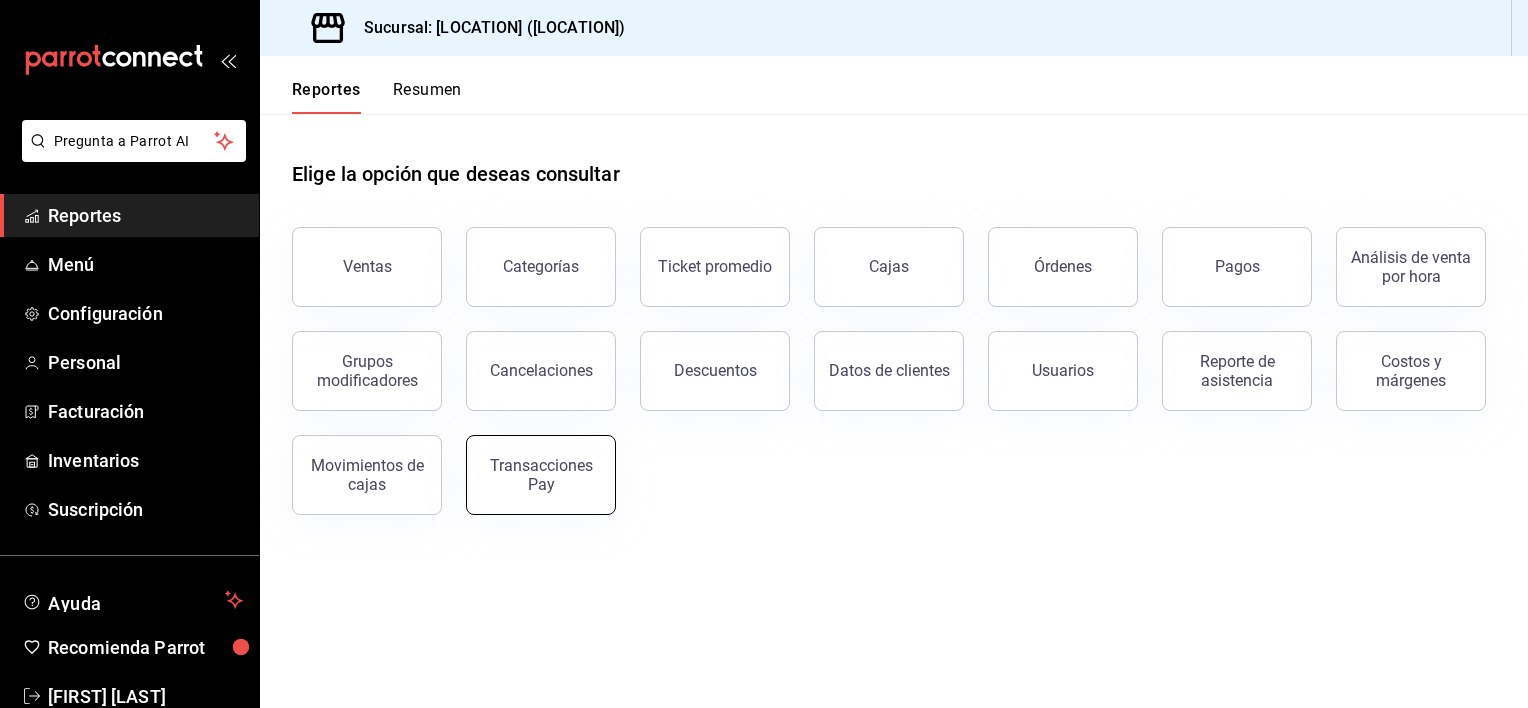 click on "Transacciones Pay" at bounding box center (541, 475) 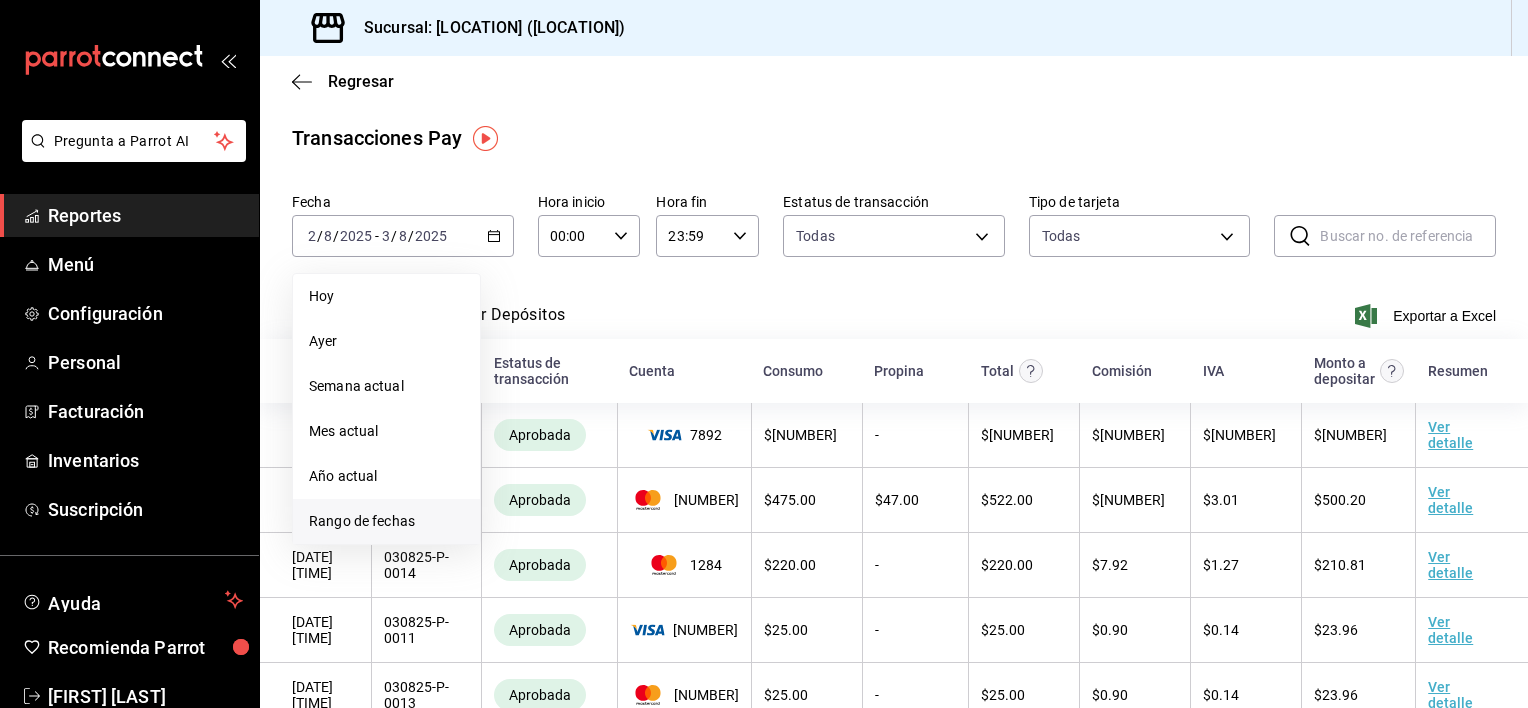 click on "Rango de fechas" at bounding box center [386, 521] 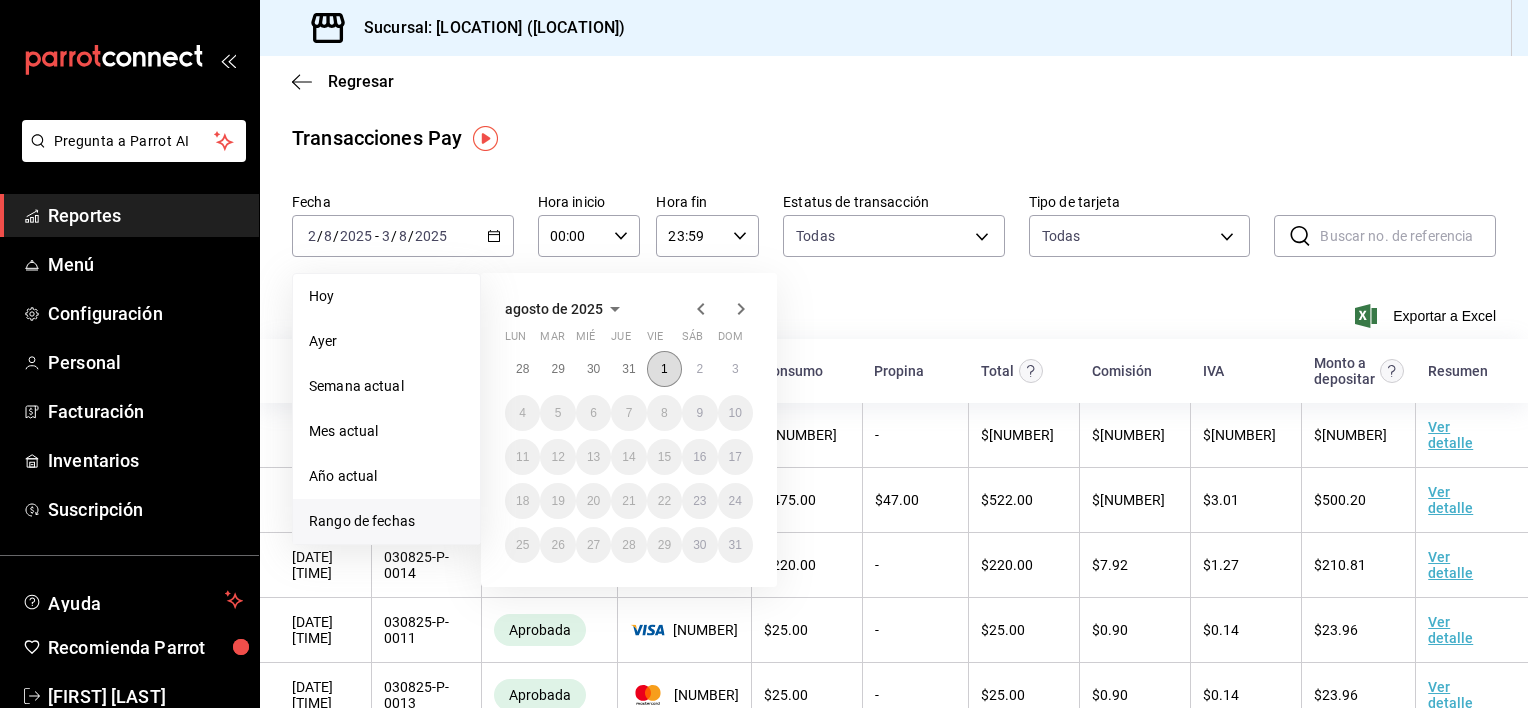 click on "1" at bounding box center [664, 369] 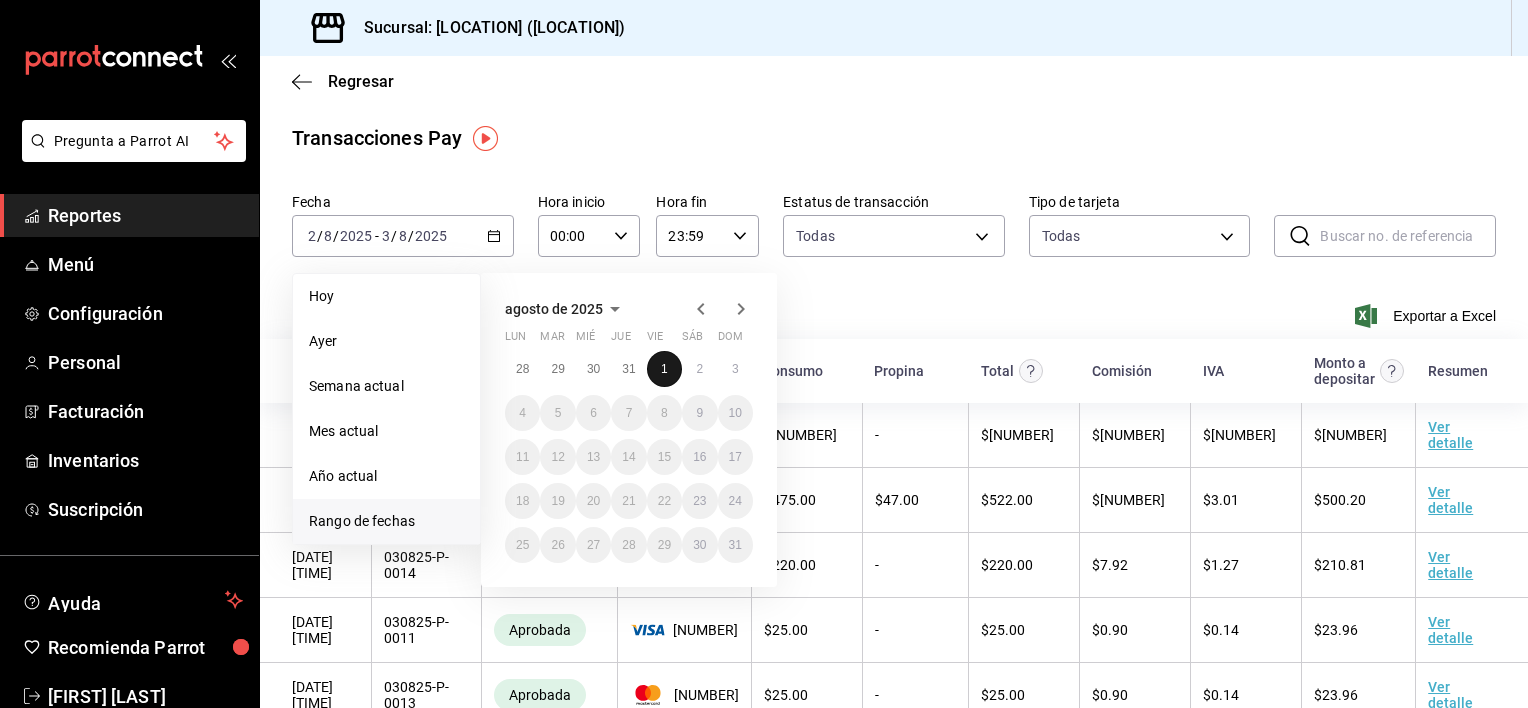 click on "1" at bounding box center (664, 369) 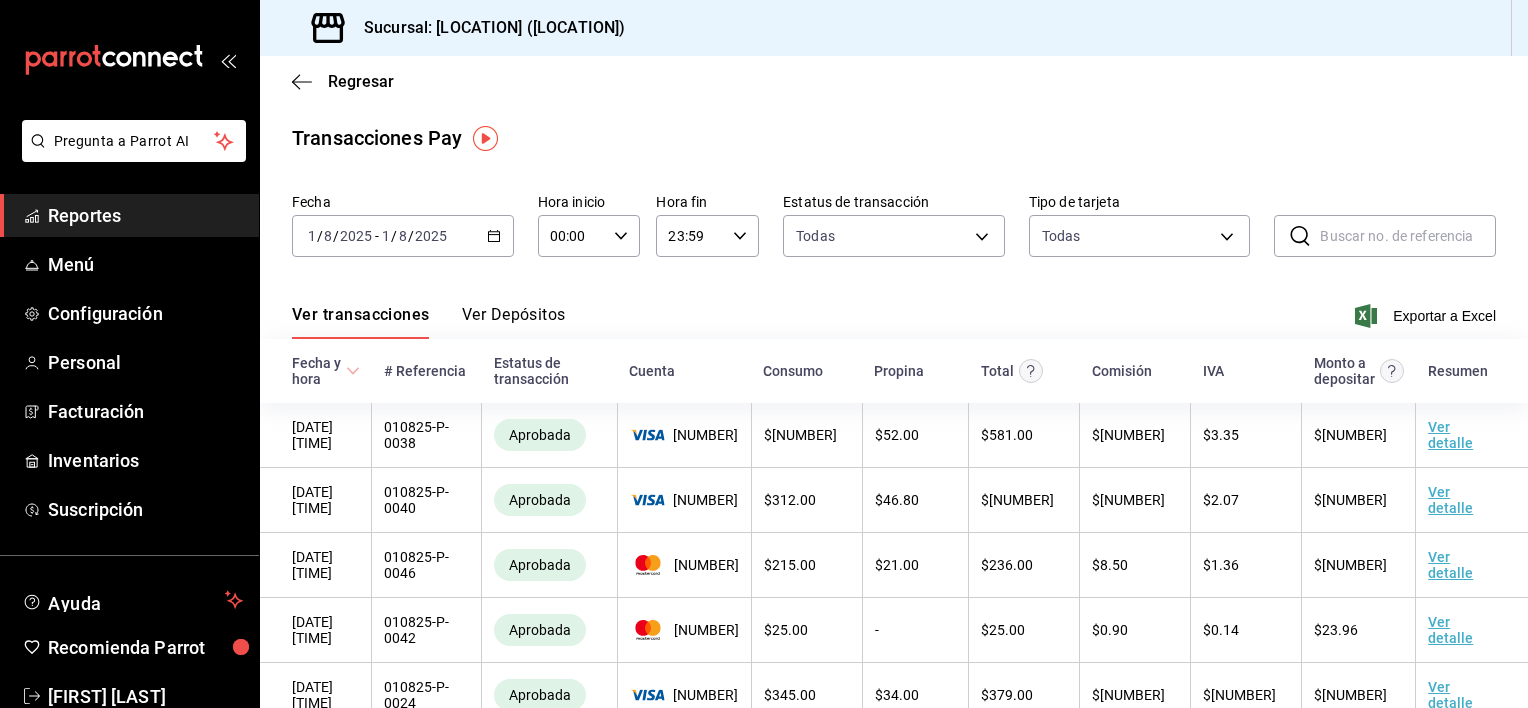 click 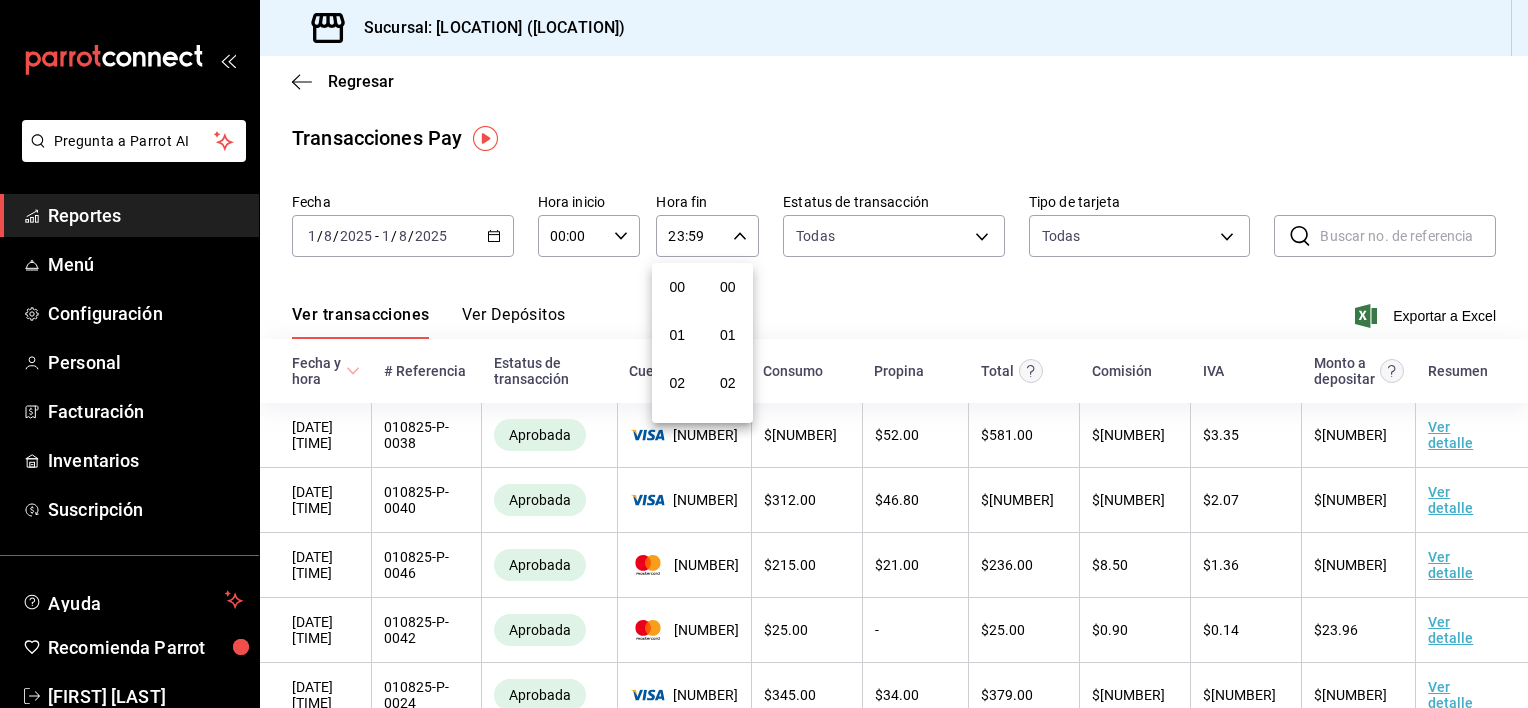 scroll, scrollTop: 1011, scrollLeft: 0, axis: vertical 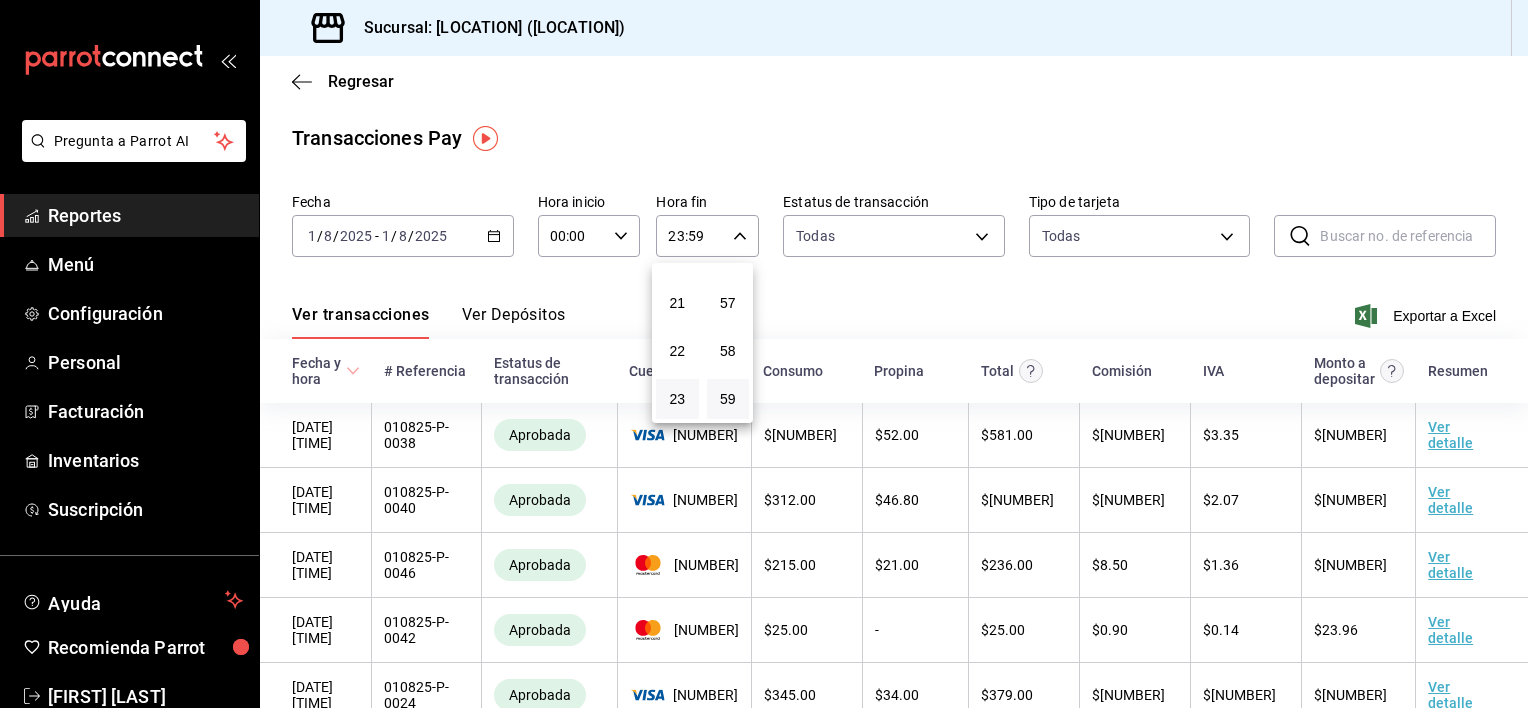 click at bounding box center [764, 354] 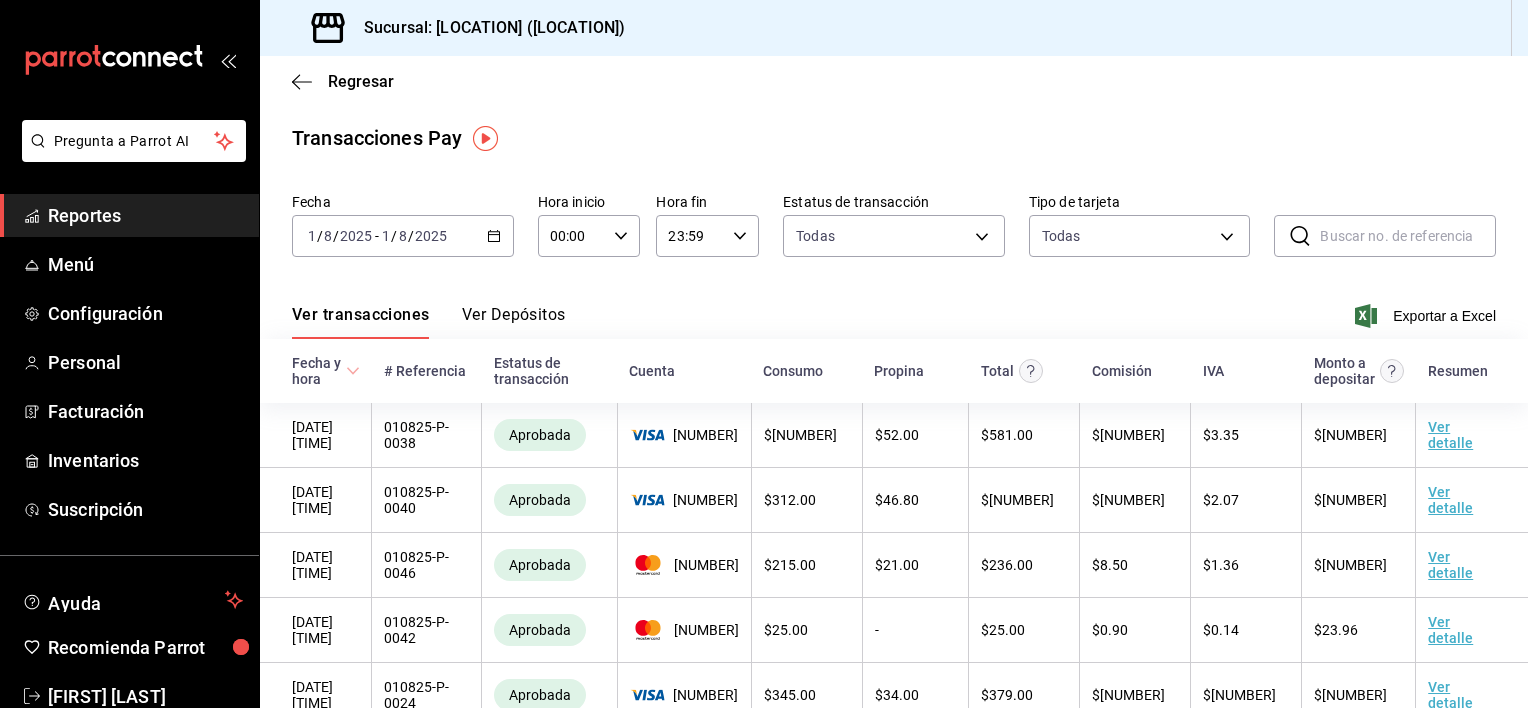 click 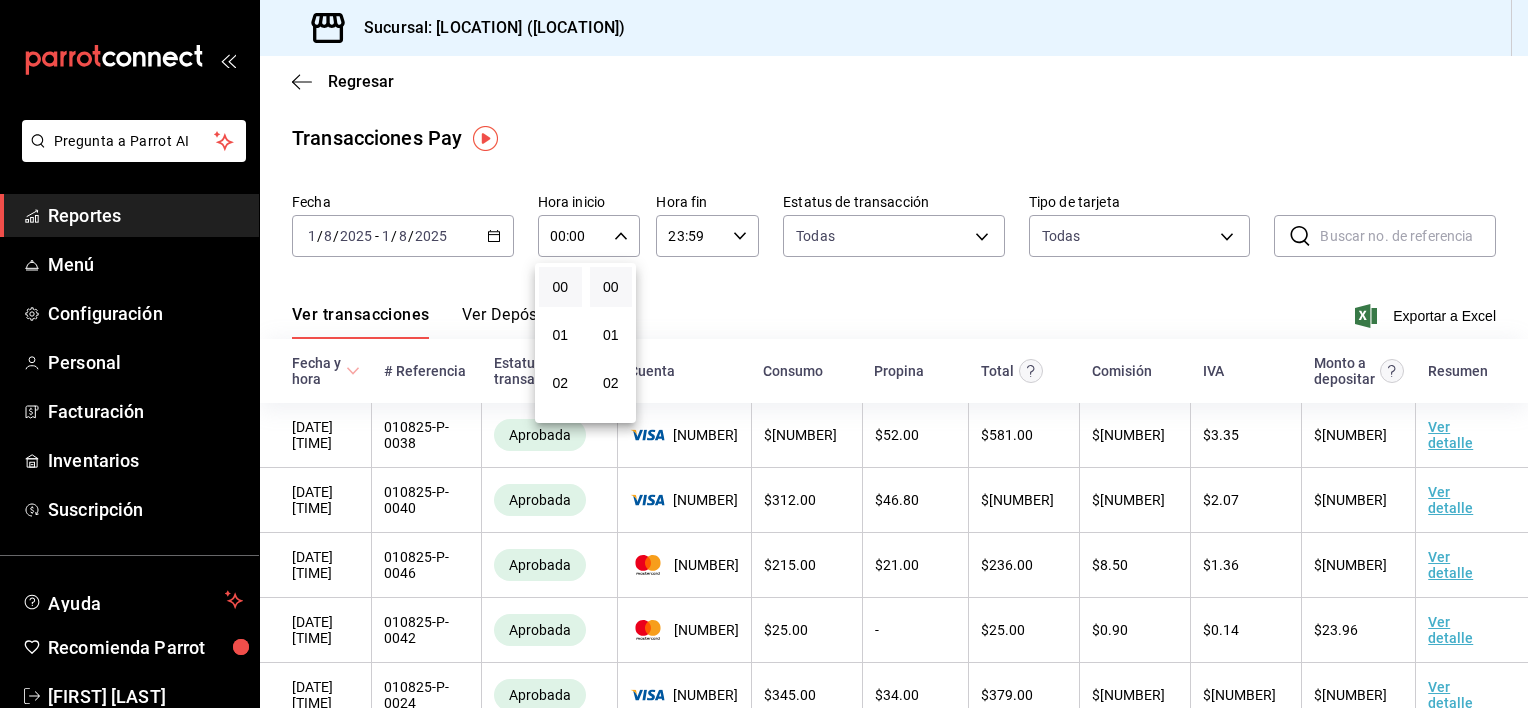 click at bounding box center (764, 354) 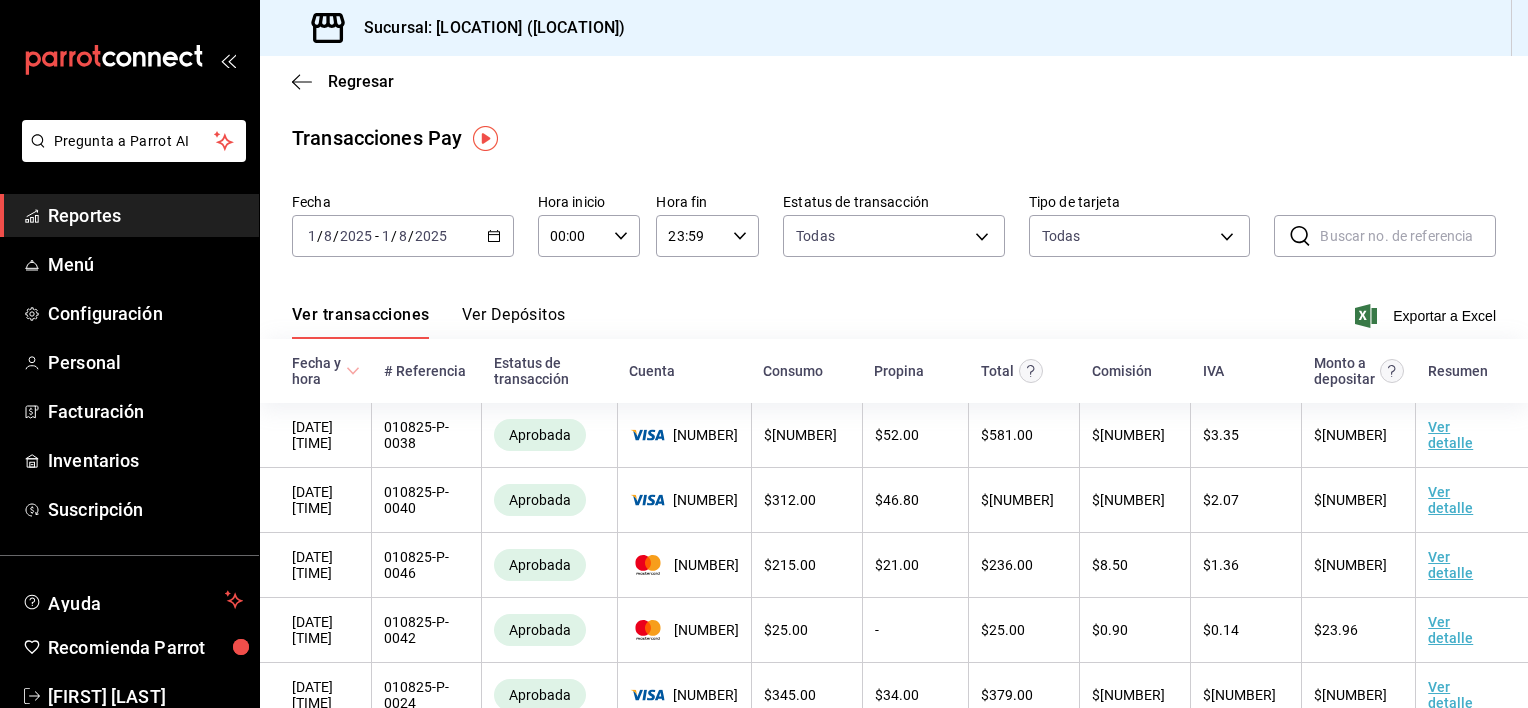click on "00:00" at bounding box center [572, 236] 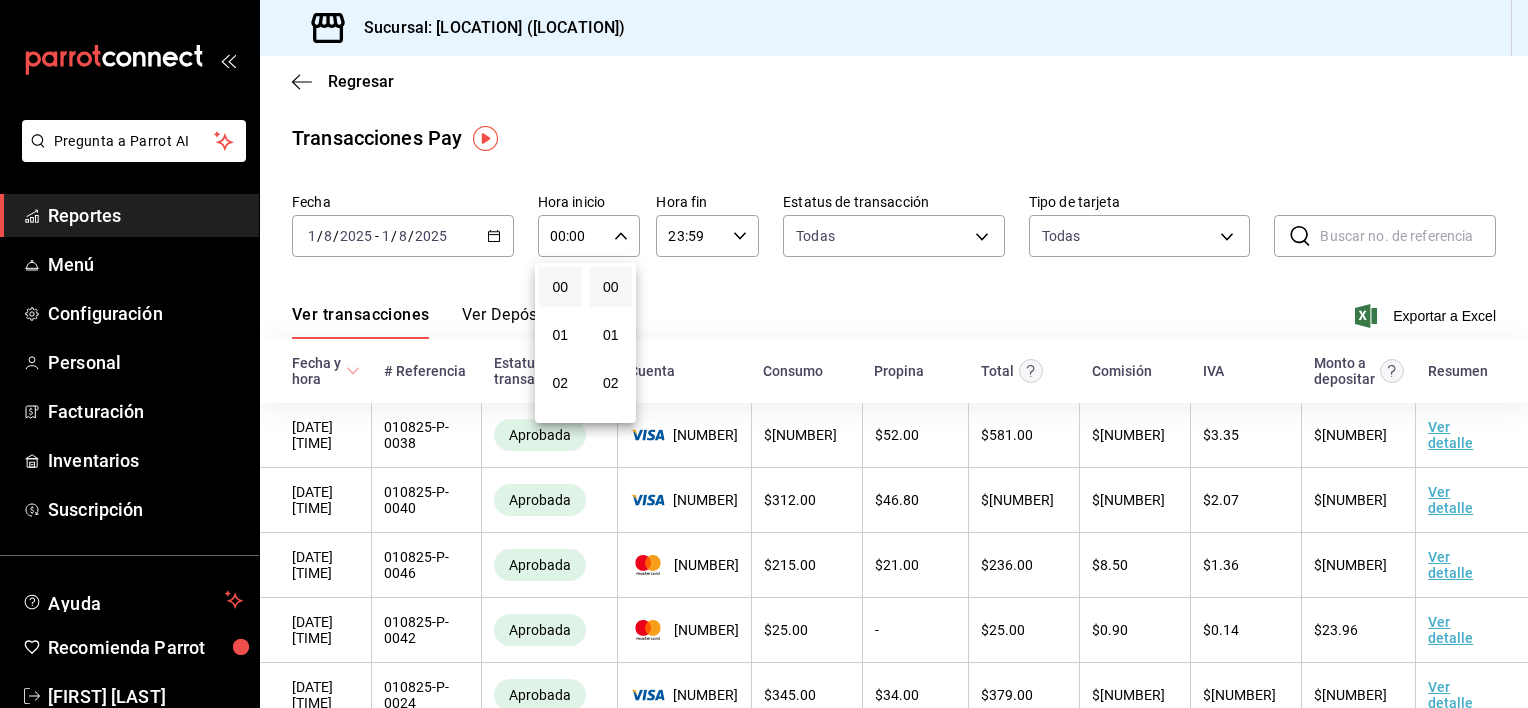 drag, startPoint x: 558, startPoint y: 376, endPoint x: 567, endPoint y: 263, distance: 113.35784 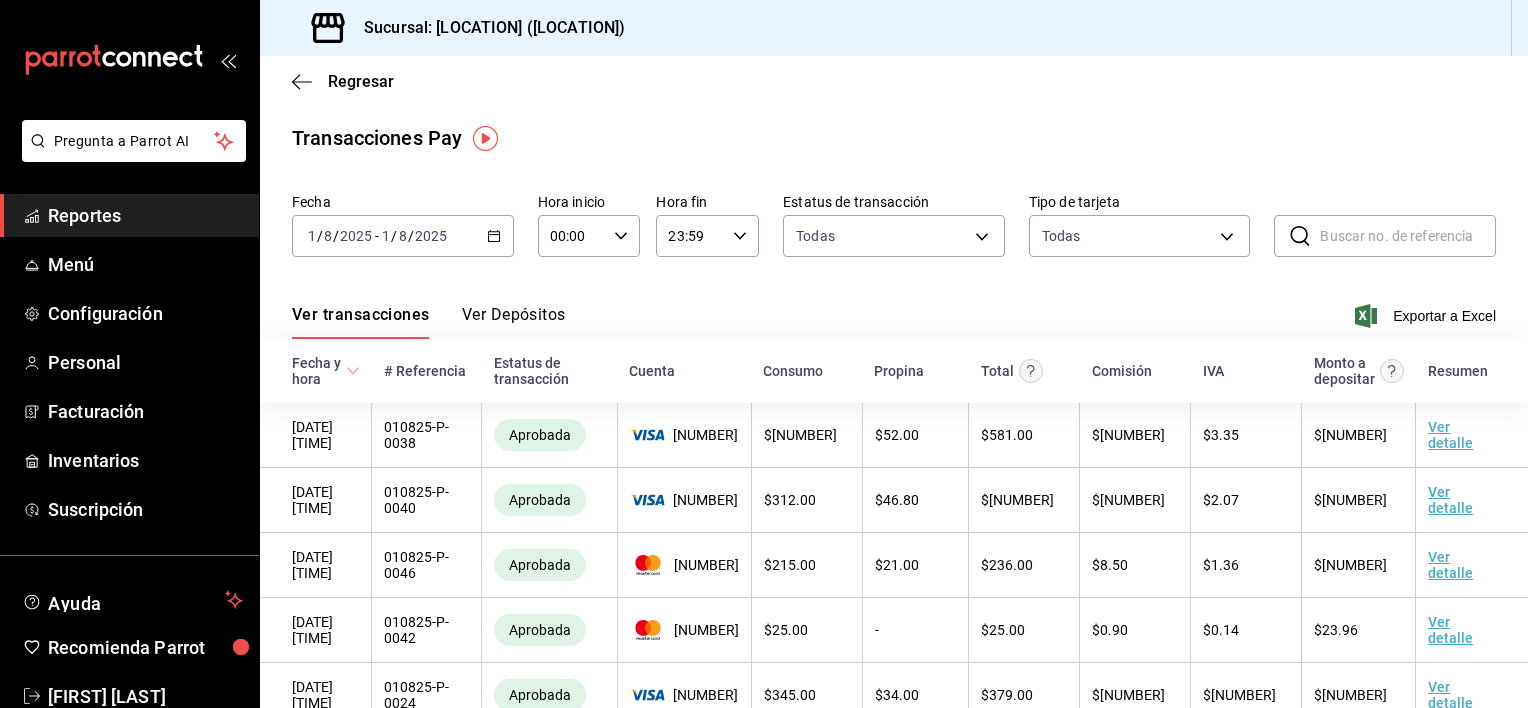 click 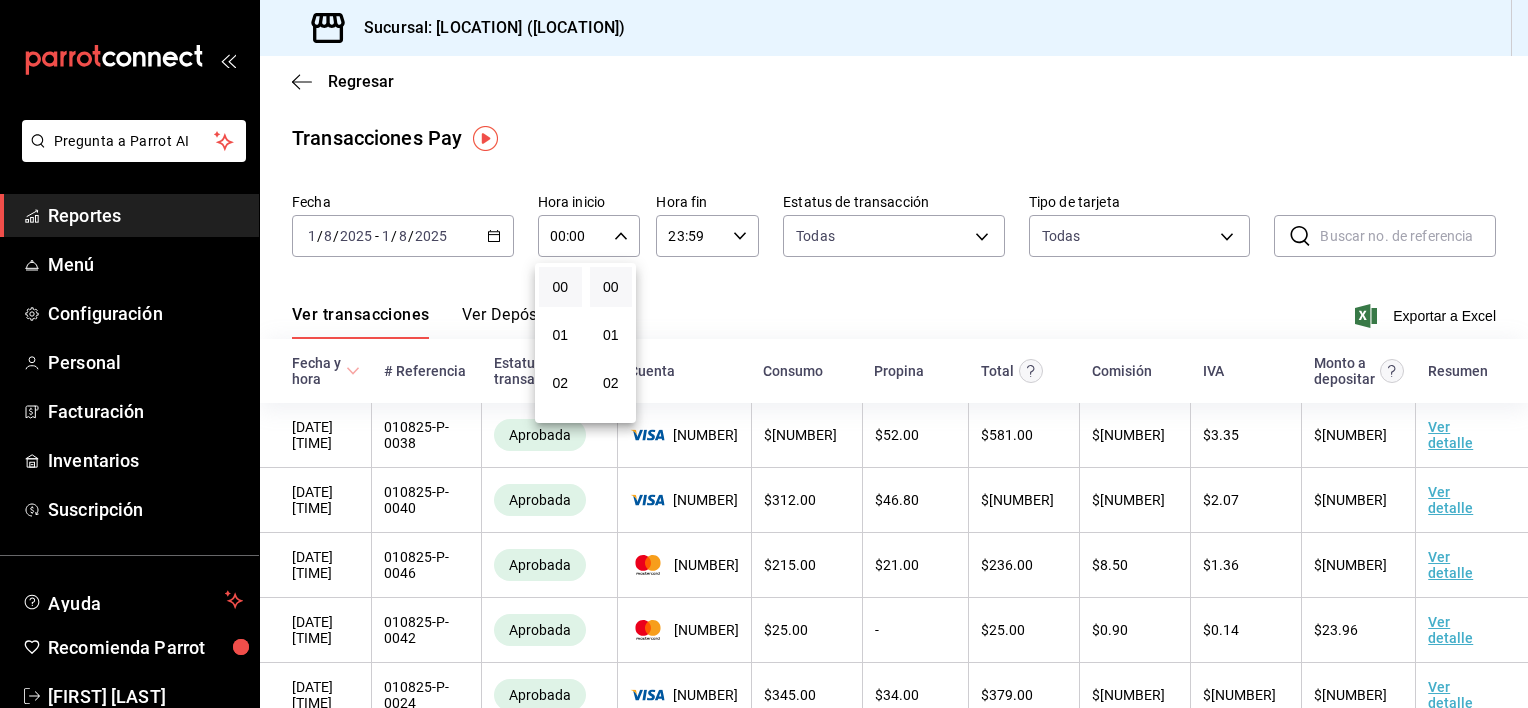 click at bounding box center [764, 354] 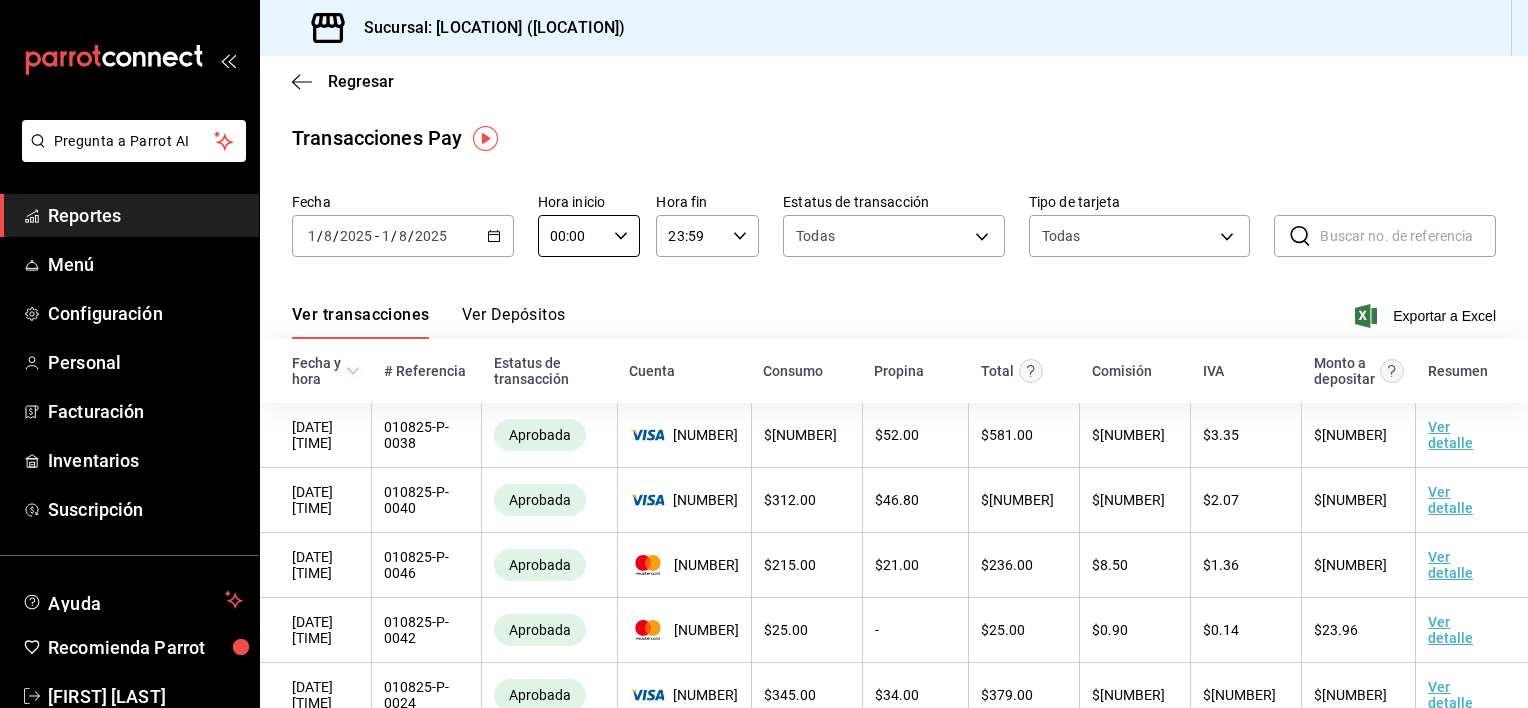 click on "00:00" at bounding box center (572, 236) 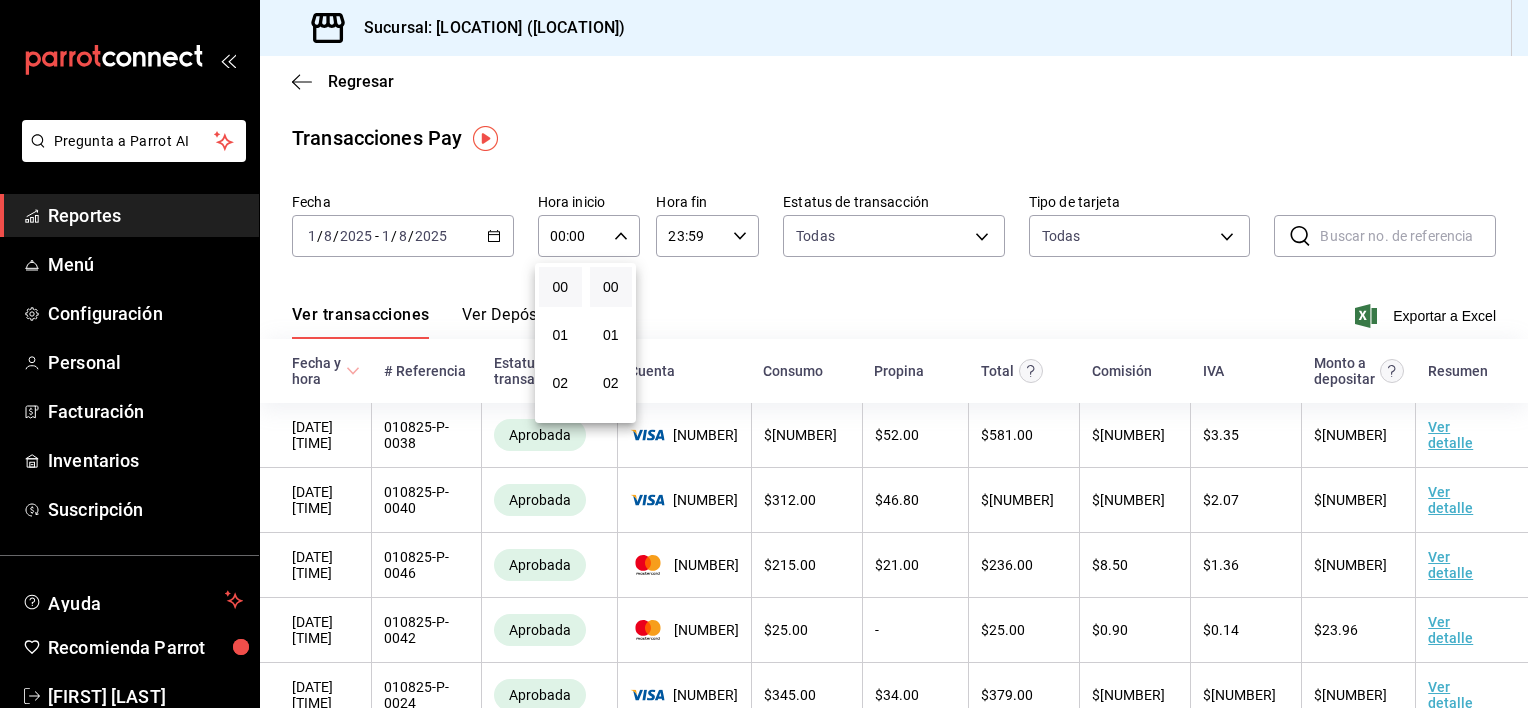 click at bounding box center [764, 354] 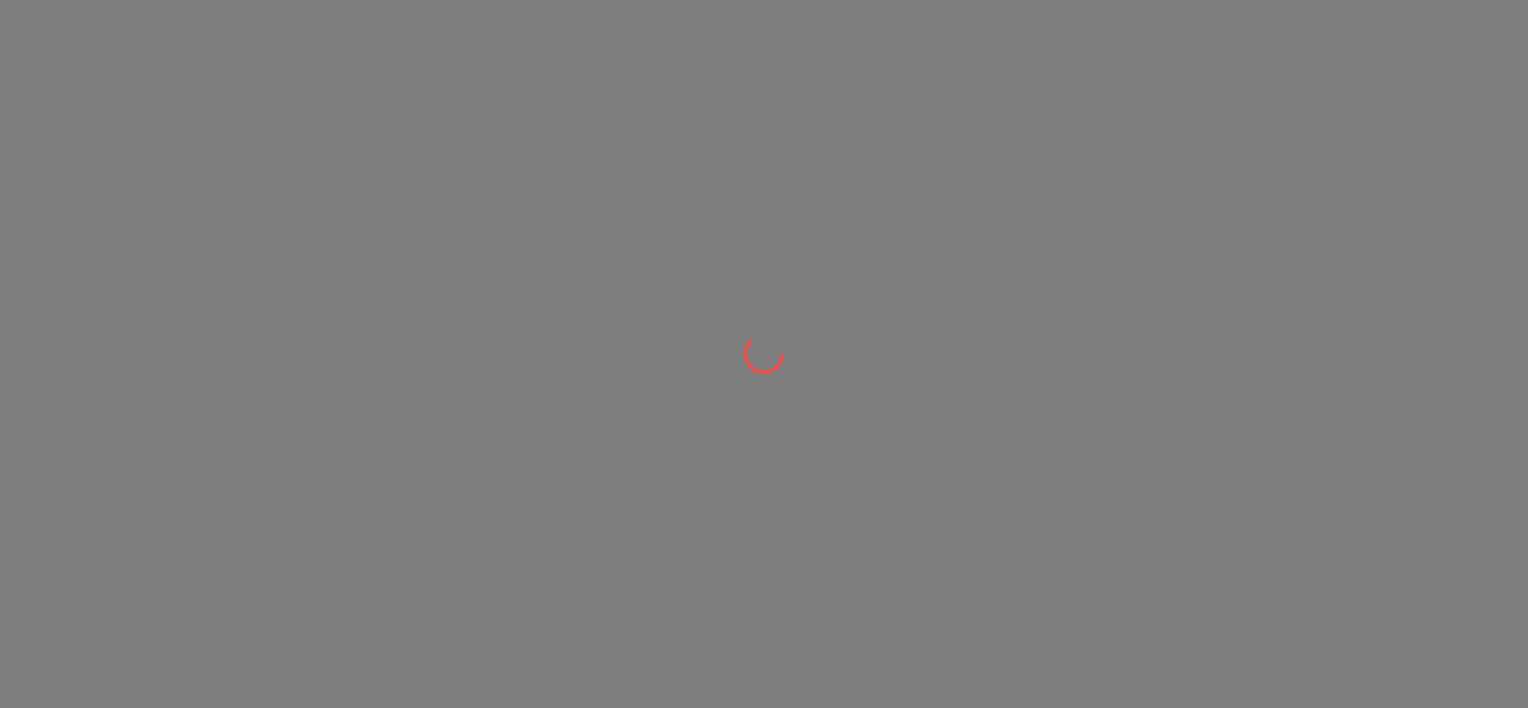 scroll, scrollTop: 0, scrollLeft: 0, axis: both 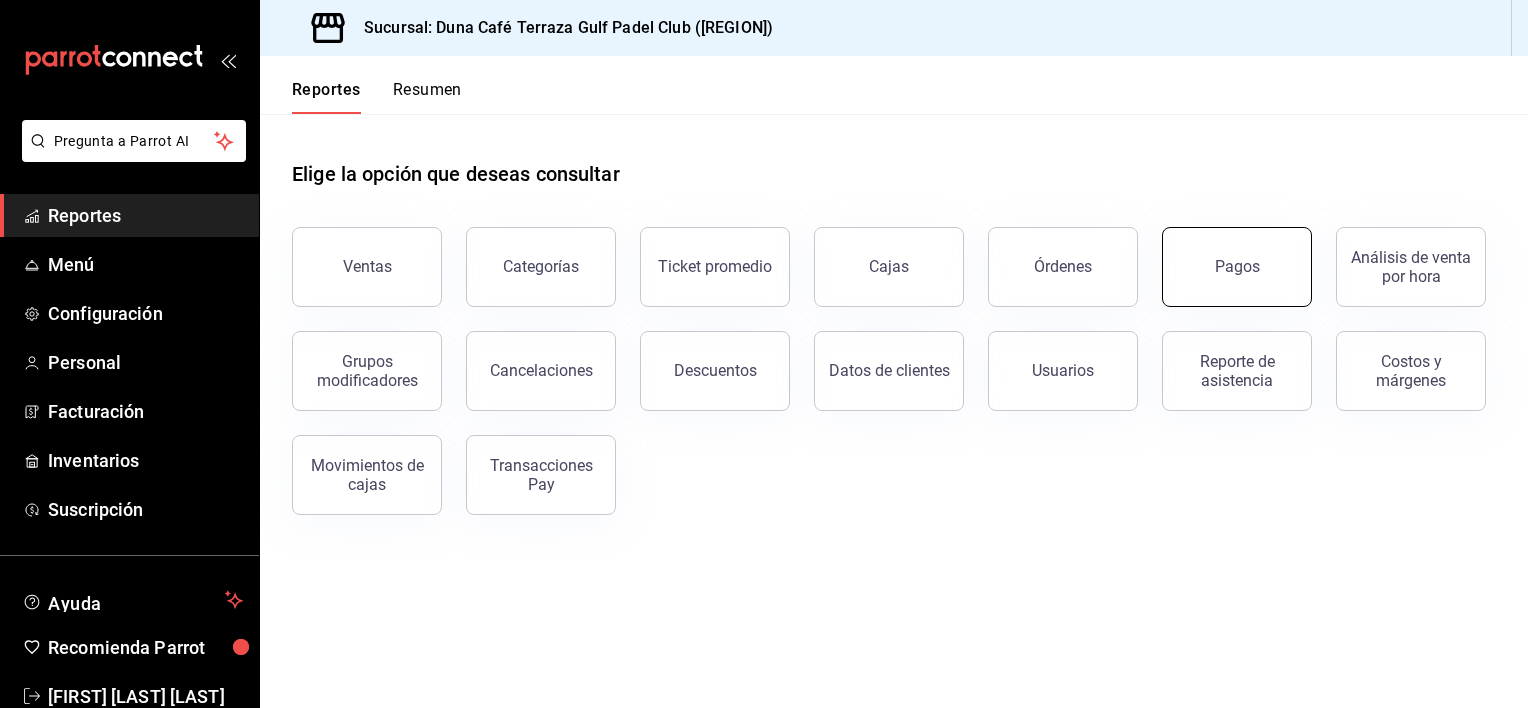 click on "Pagos" at bounding box center (1237, 267) 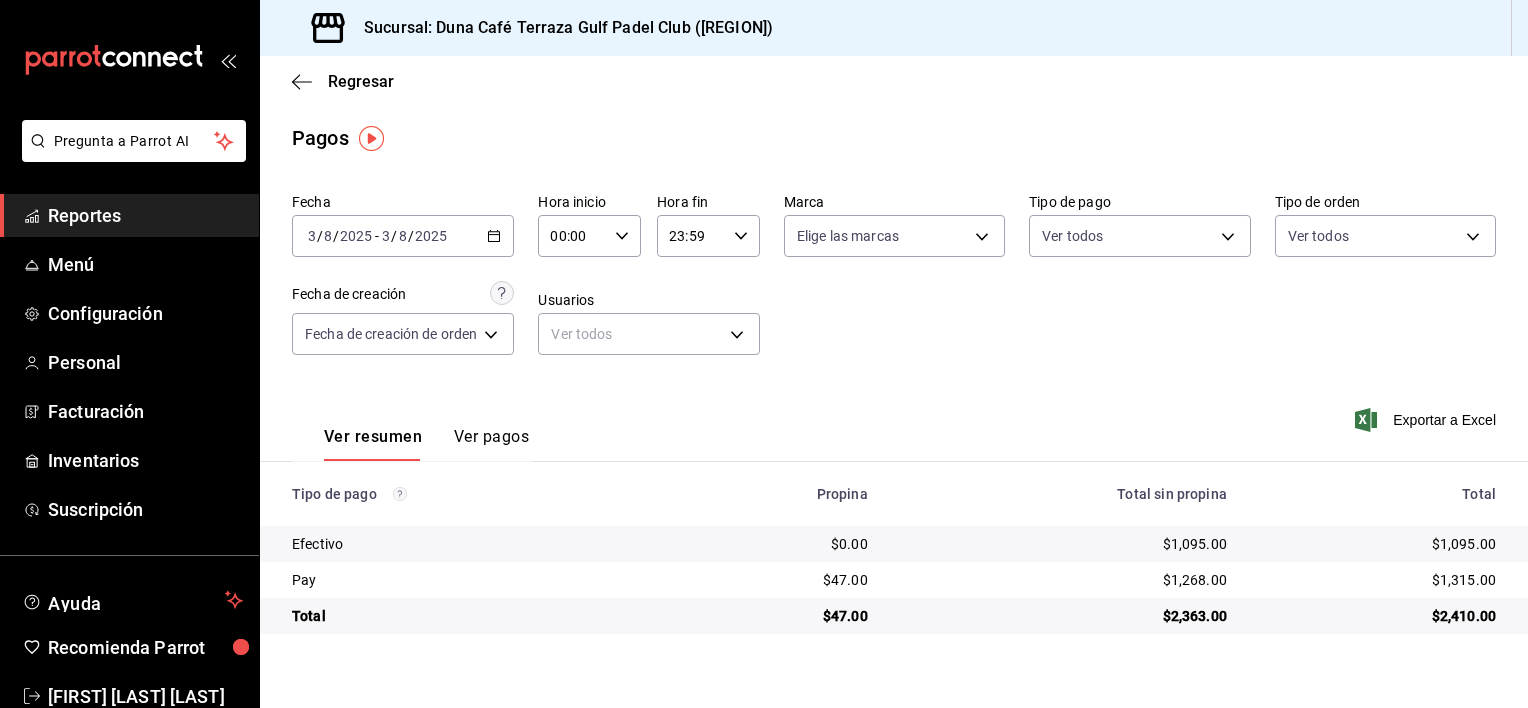 click on "2025-08-03 3 / 8 / 2025 - 2025-08-03 3 / 8 / 2025" at bounding box center [403, 236] 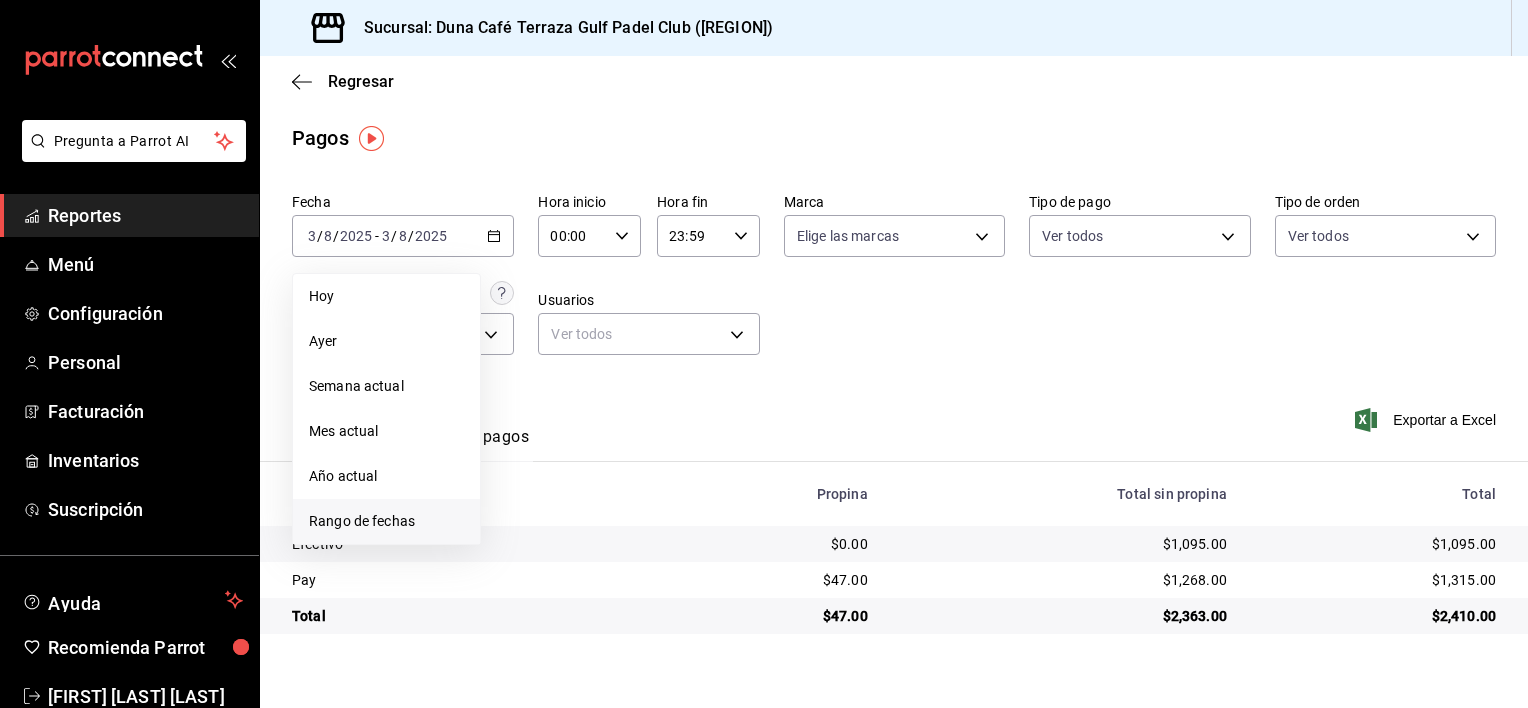 click on "Rango de fechas" at bounding box center (386, 521) 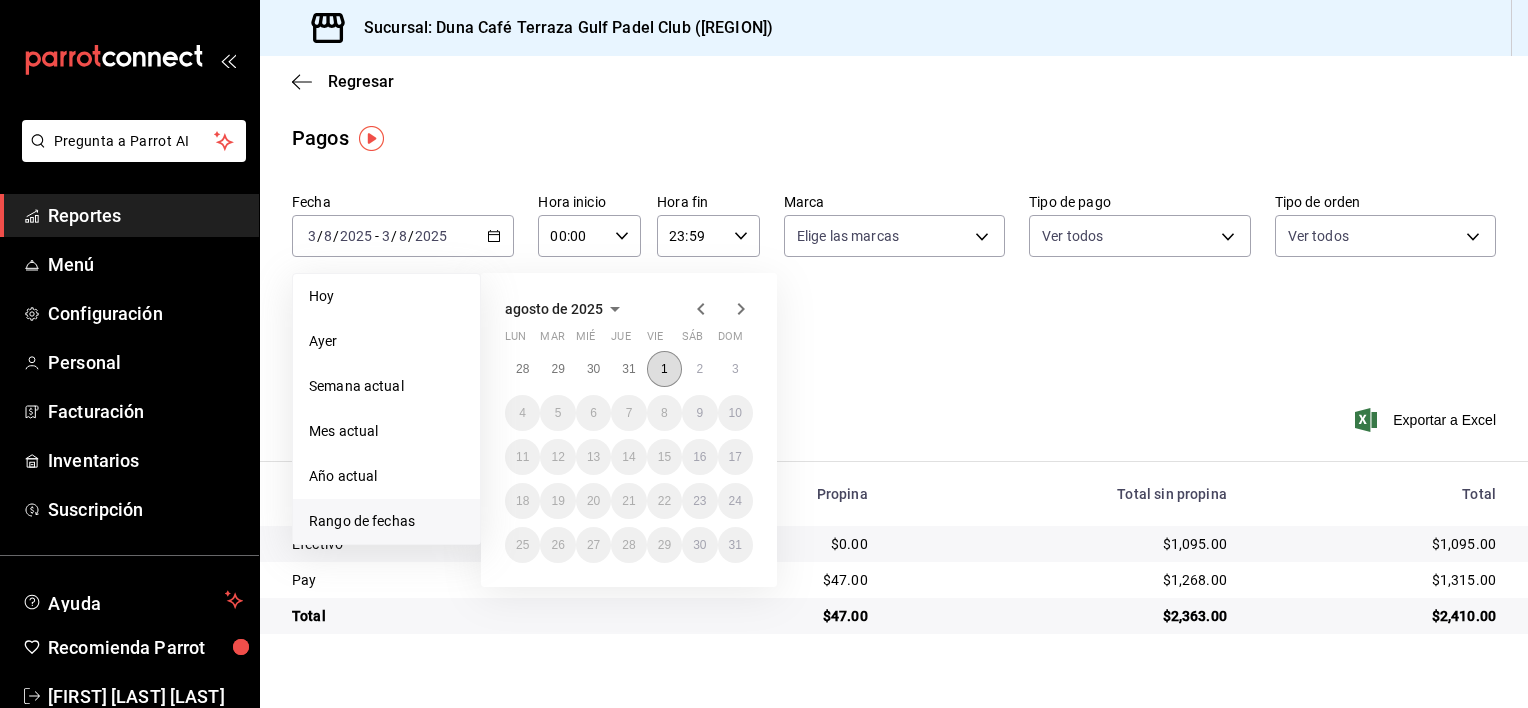 click on "1" at bounding box center (664, 369) 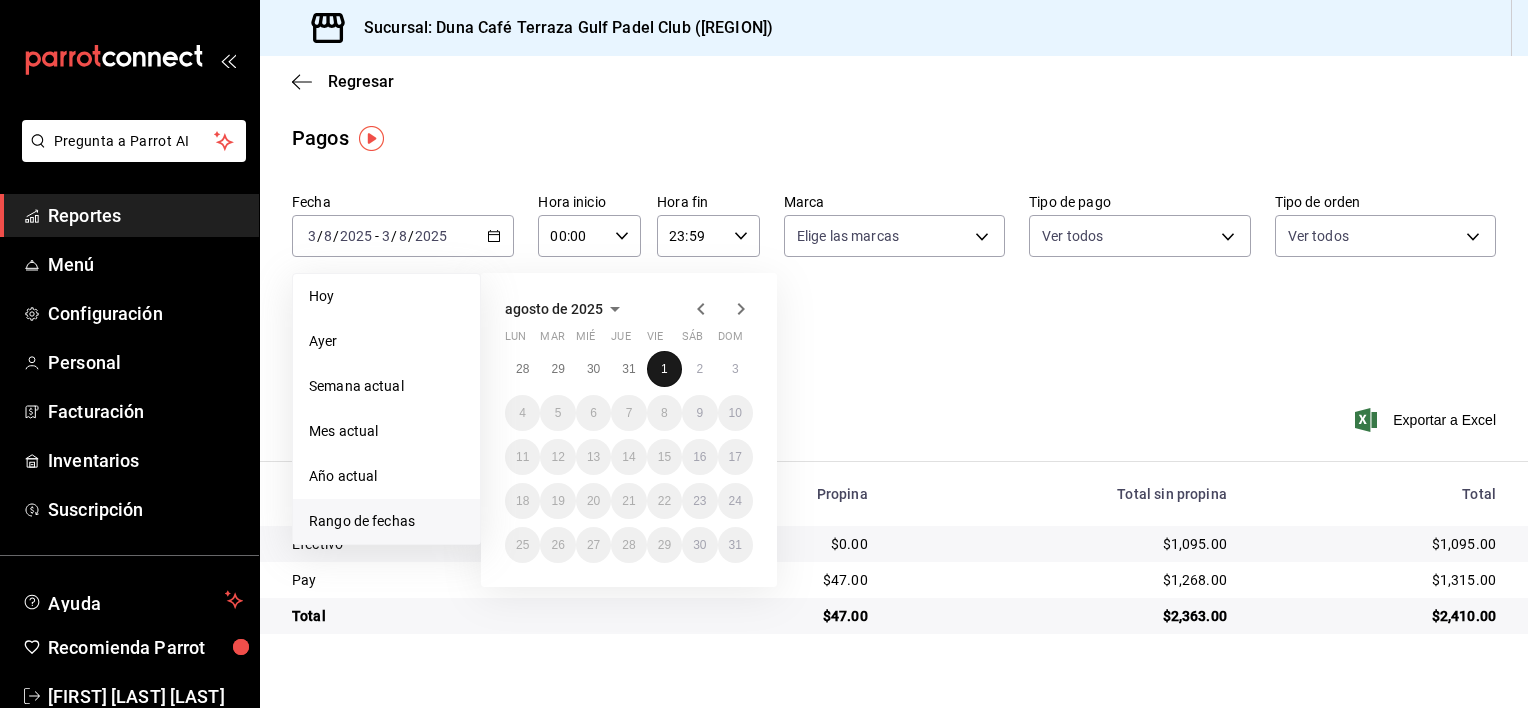 click on "1" at bounding box center (664, 369) 